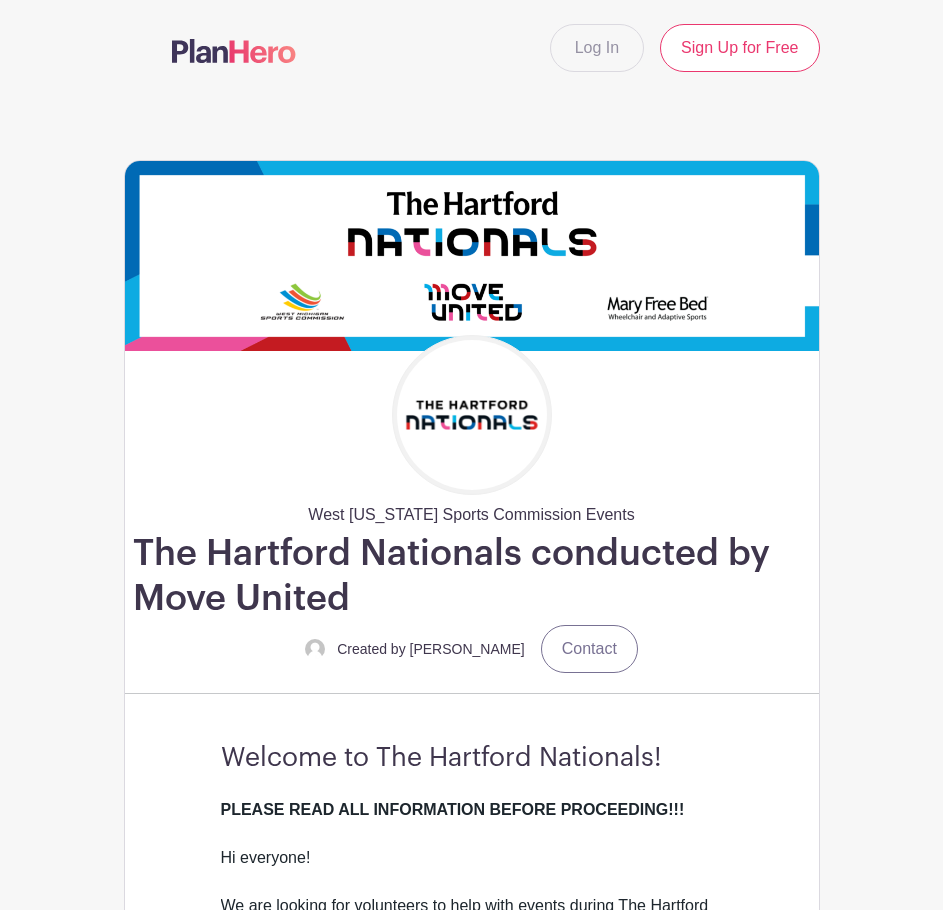 scroll, scrollTop: 0, scrollLeft: 0, axis: both 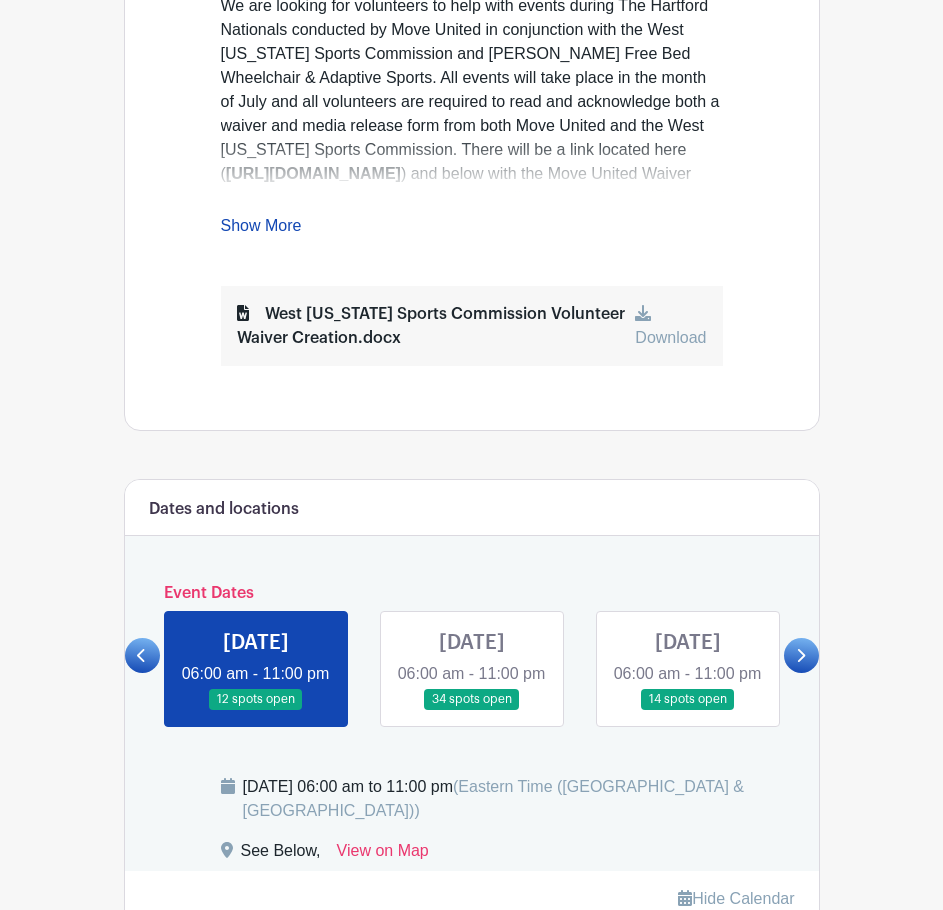 click at bounding box center (472, 710) 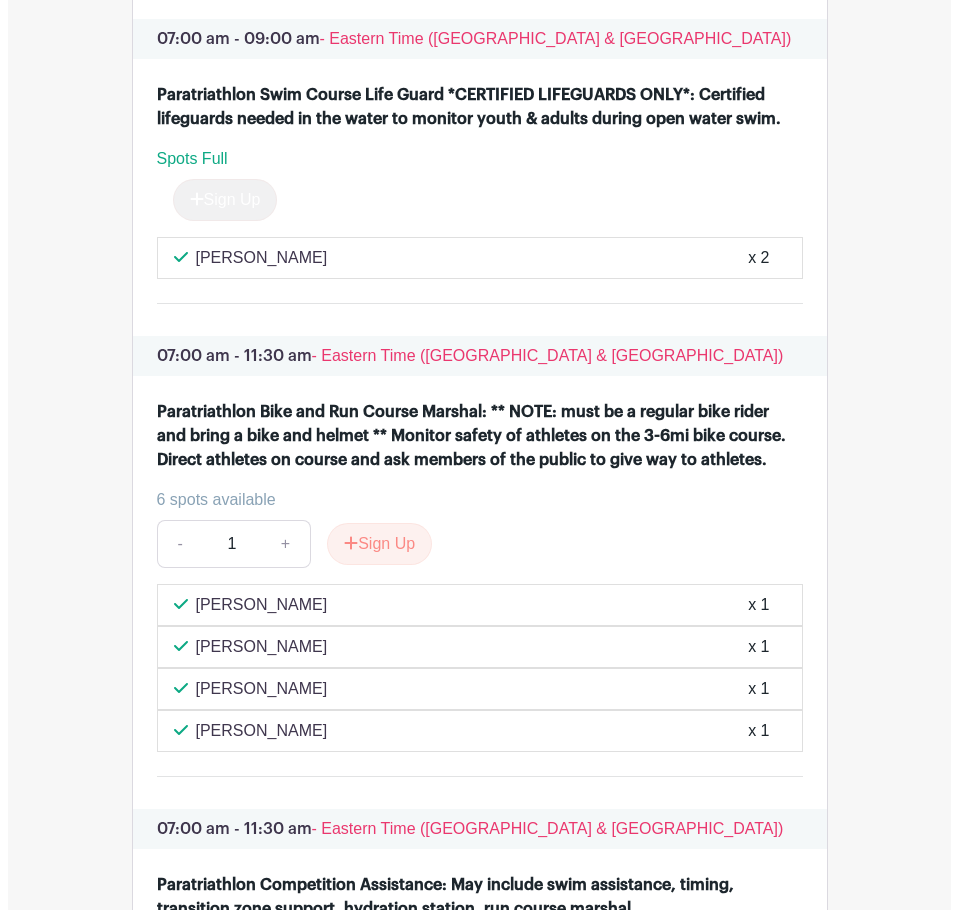 scroll, scrollTop: 3500, scrollLeft: 0, axis: vertical 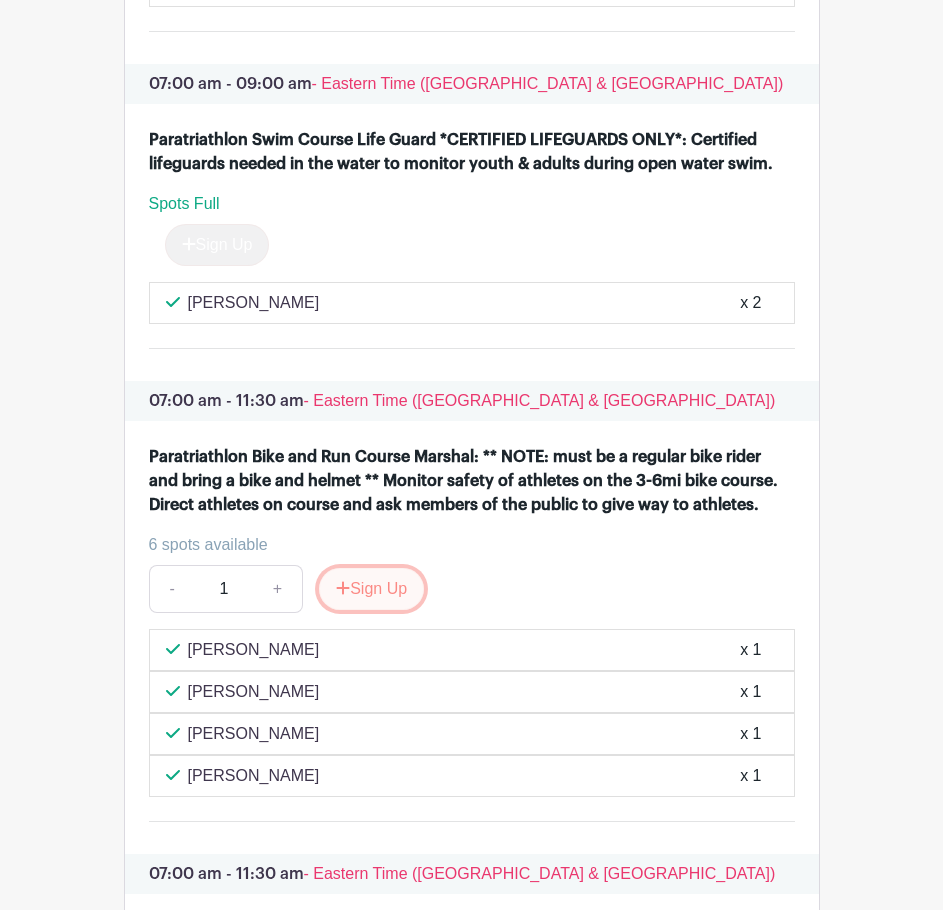 click on "Sign Up" at bounding box center [371, 589] 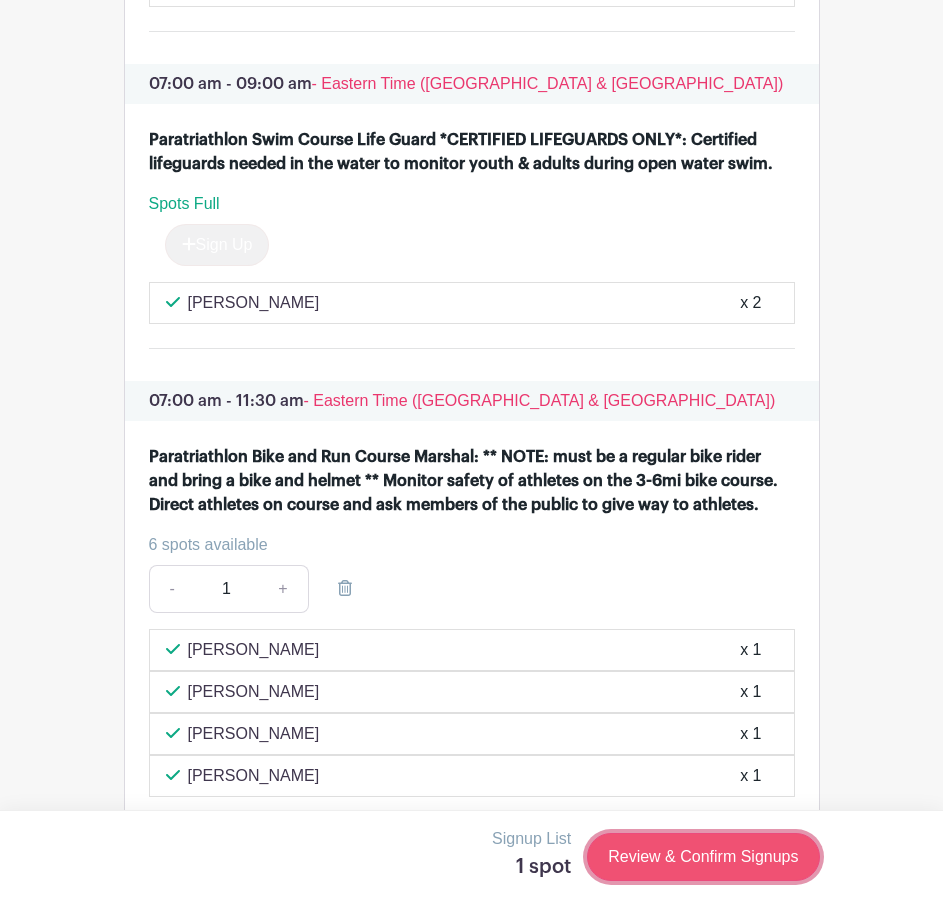 click on "Review & Confirm Signups" at bounding box center [703, 857] 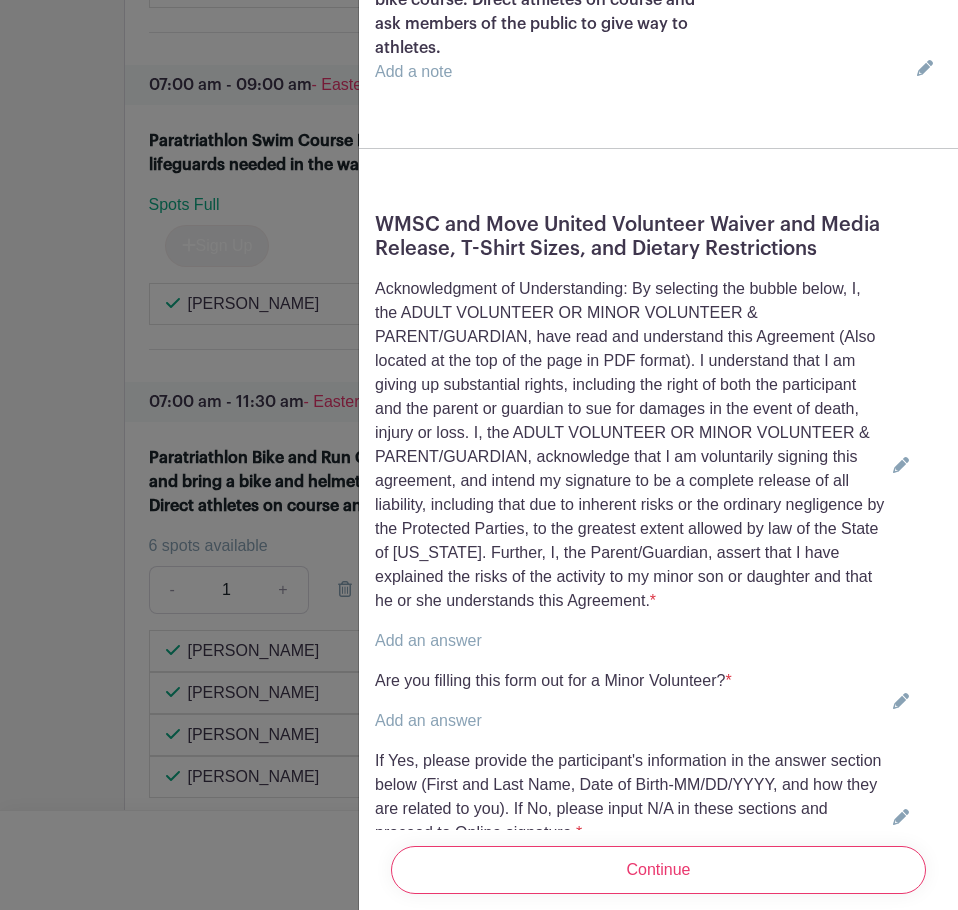 scroll, scrollTop: 400, scrollLeft: 0, axis: vertical 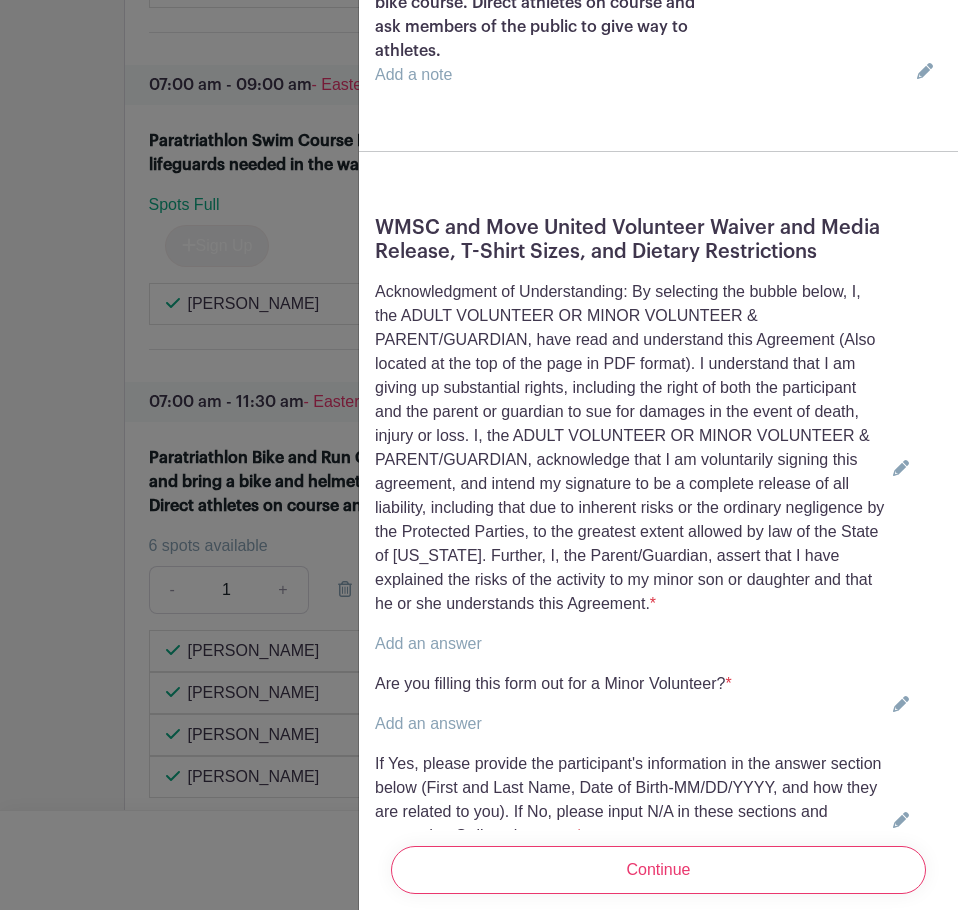 click on "Add an answer" at bounding box center (428, 643) 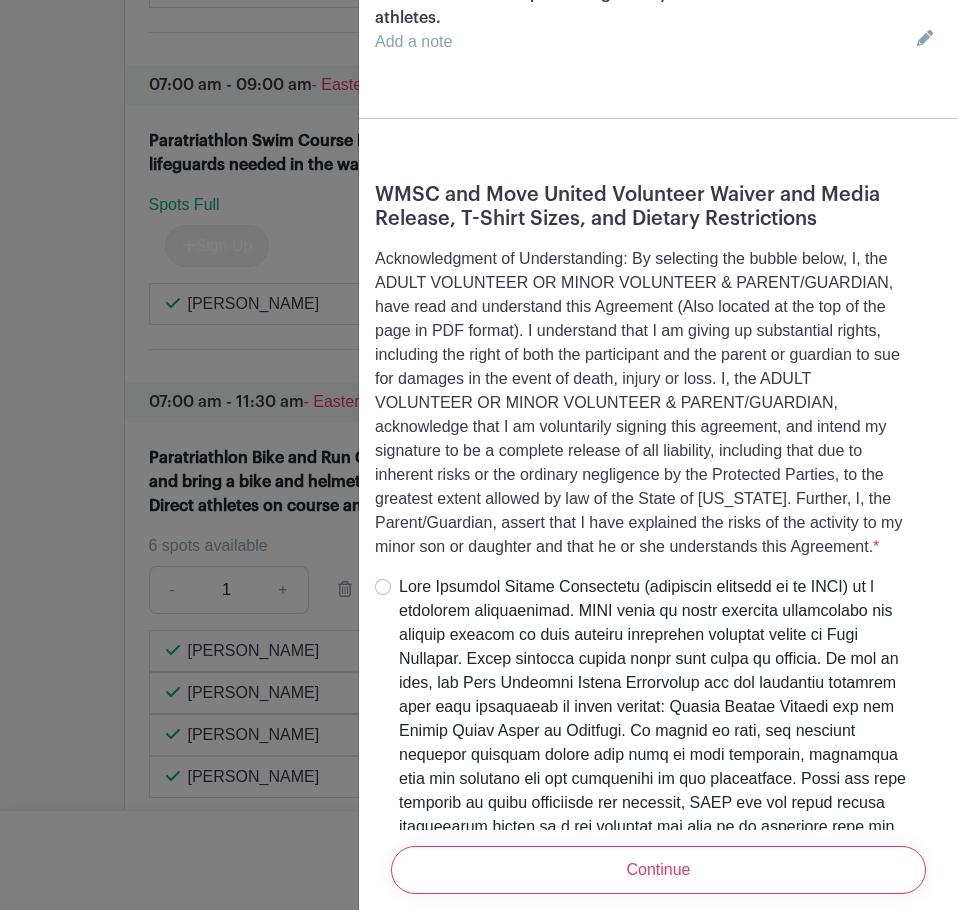 scroll, scrollTop: 400, scrollLeft: 0, axis: vertical 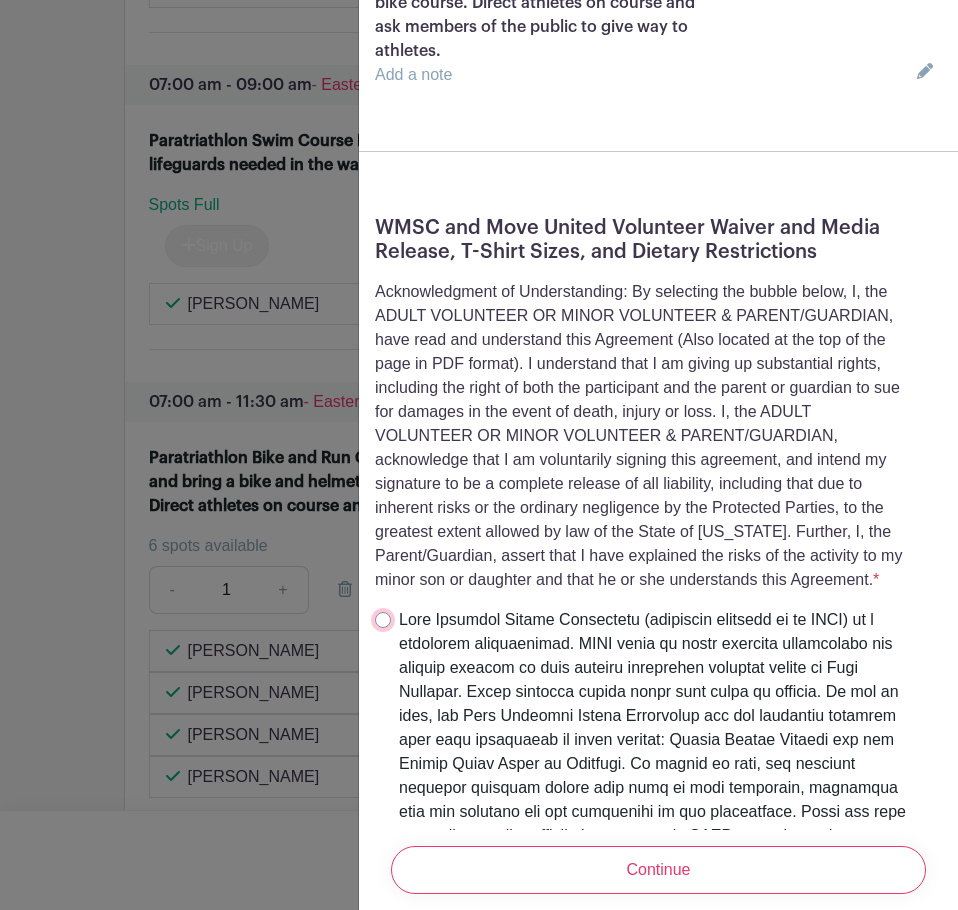 click at bounding box center (383, 620) 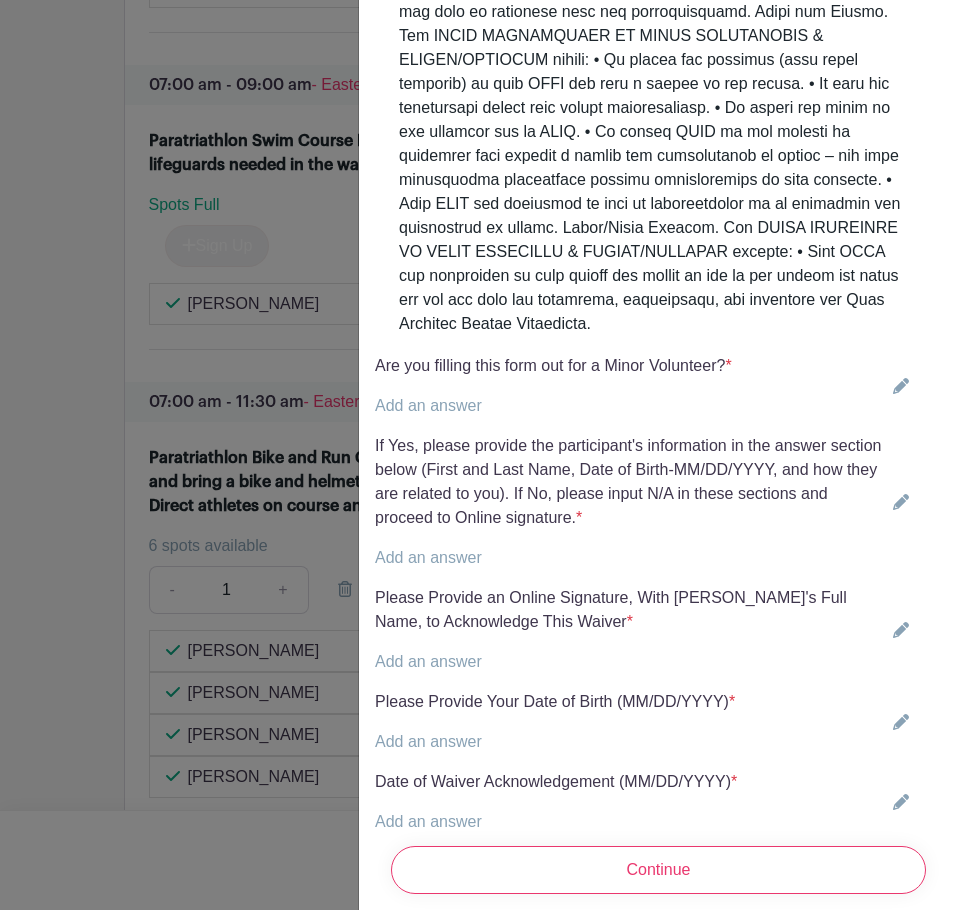 scroll, scrollTop: 4600, scrollLeft: 0, axis: vertical 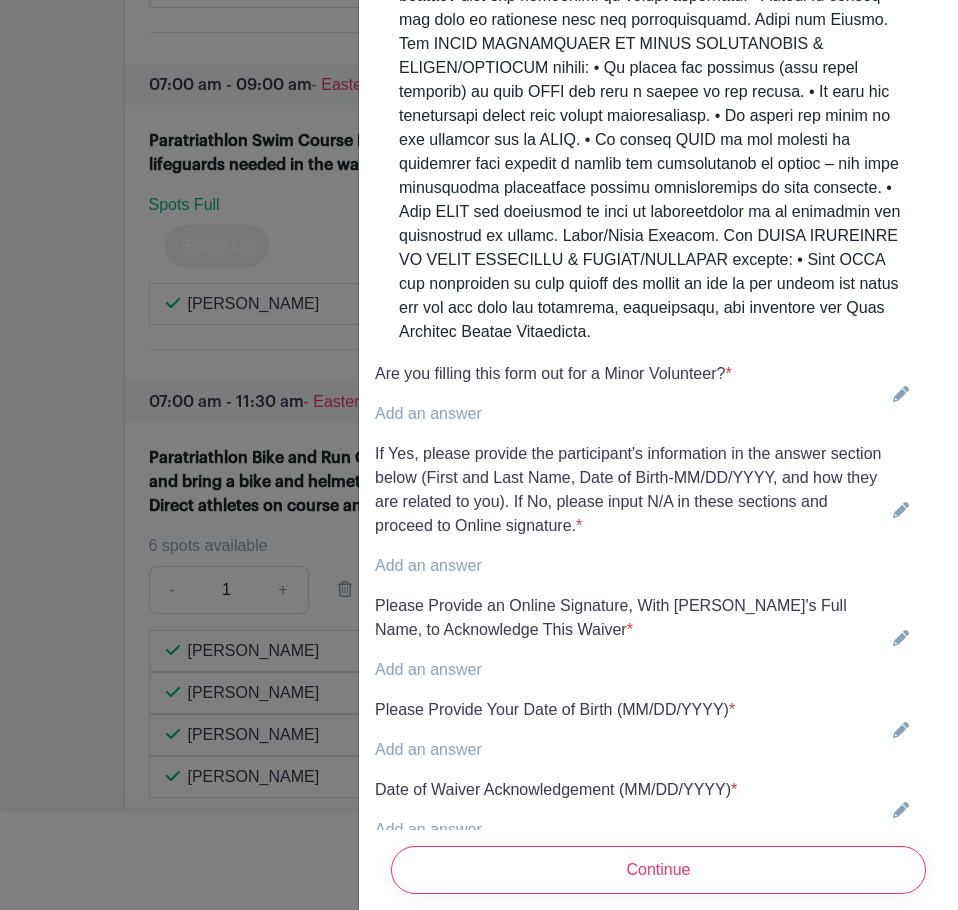 click on "Add an answer" at bounding box center (428, 413) 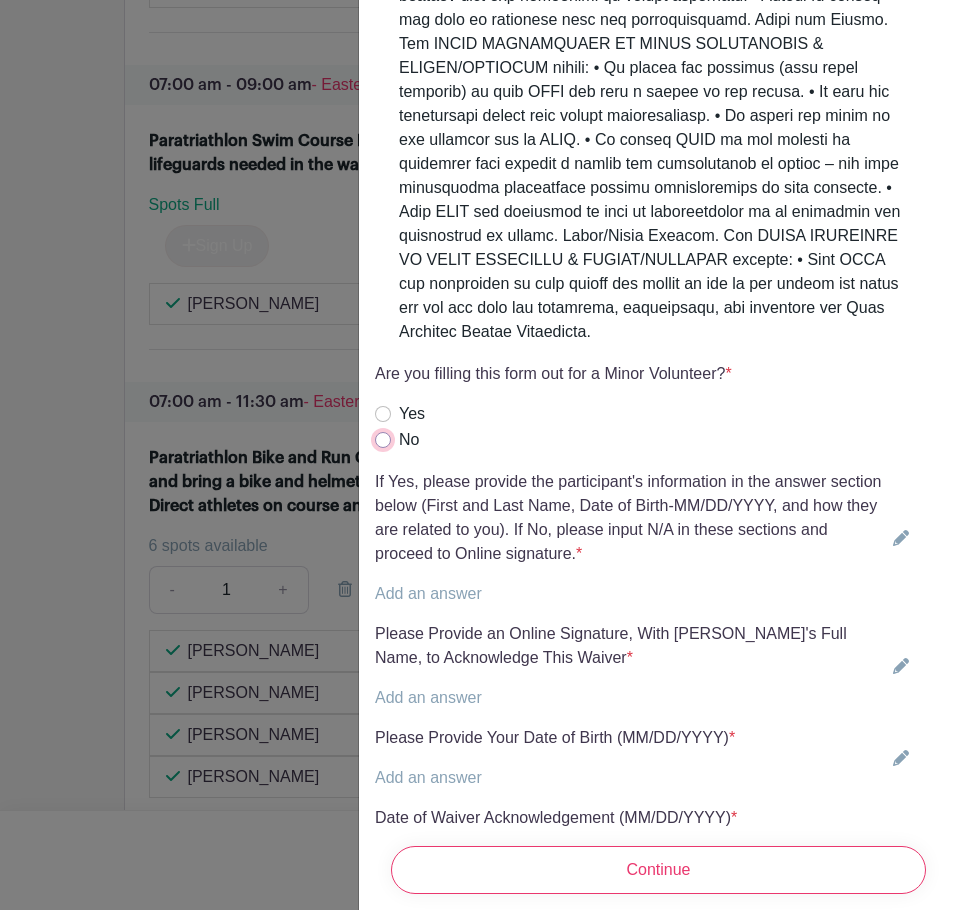 click on "No" at bounding box center [383, 440] 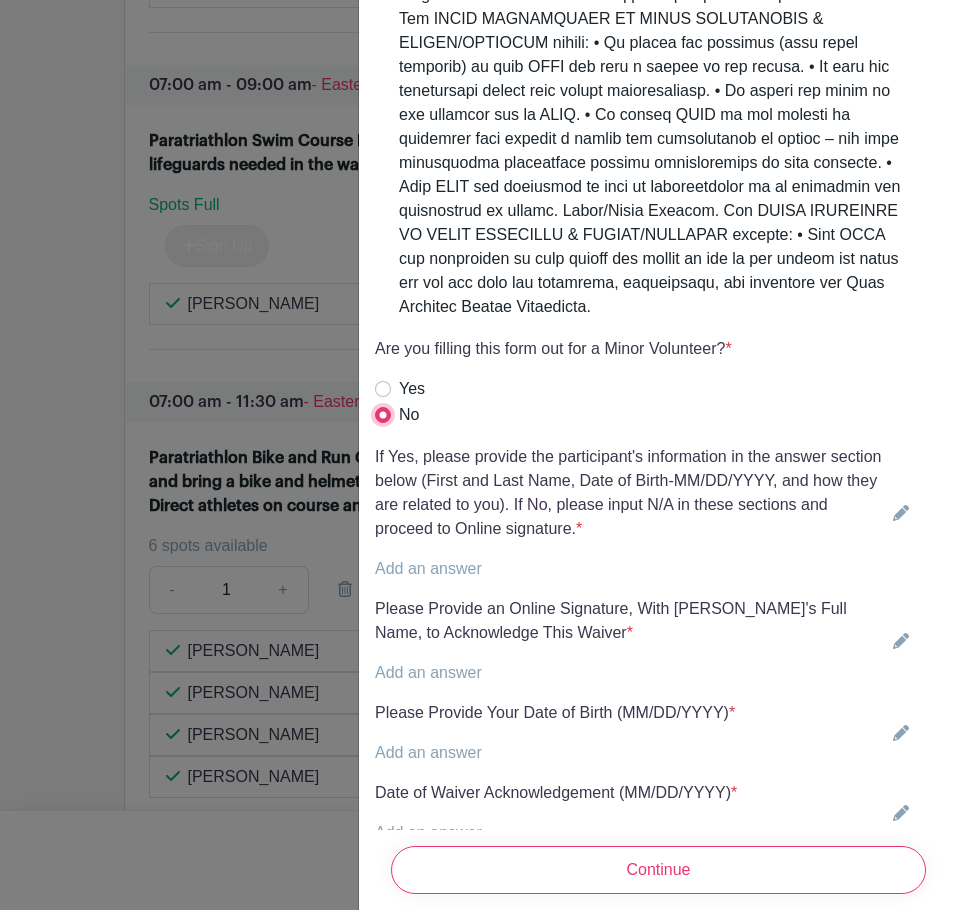 scroll, scrollTop: 4700, scrollLeft: 0, axis: vertical 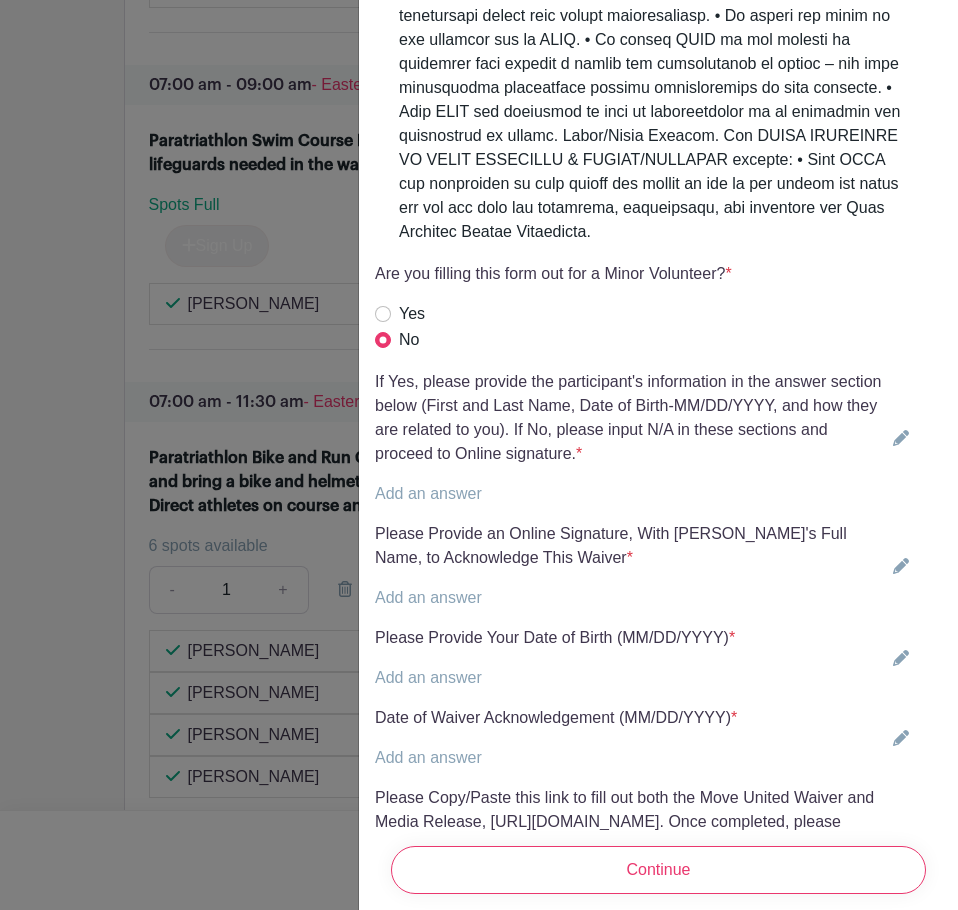 click on "Add an answer" at bounding box center (428, 493) 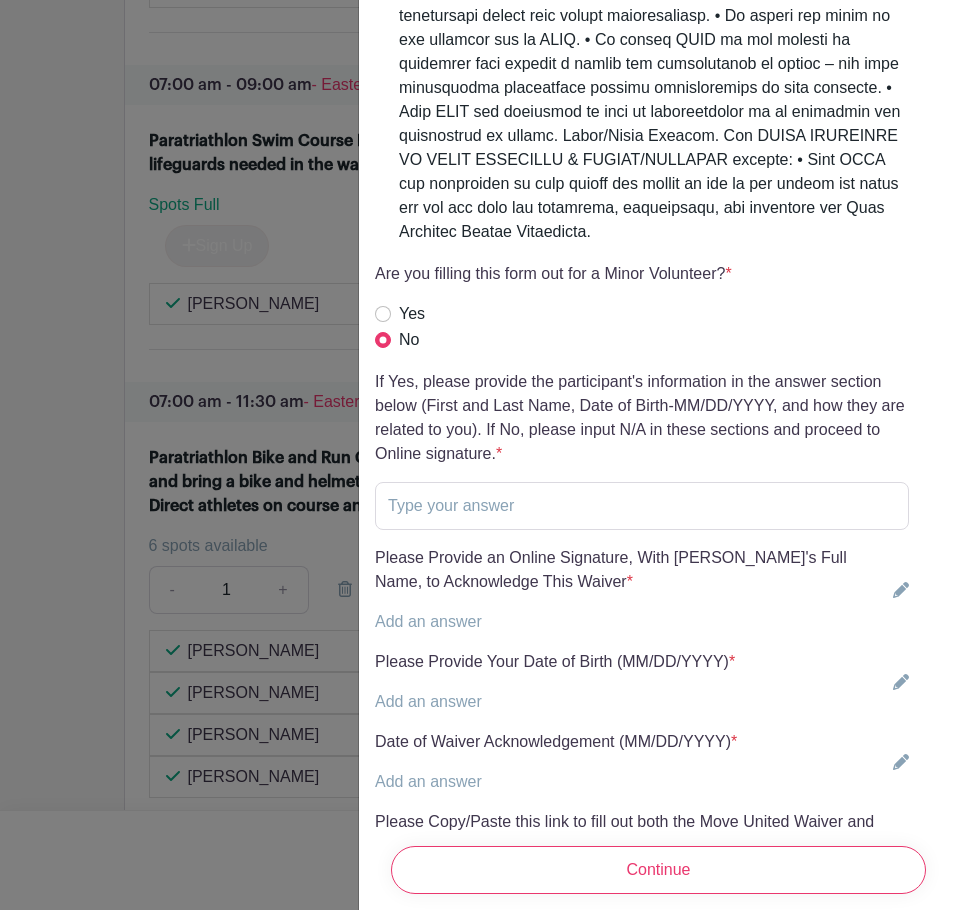 click on "Add an answer" at bounding box center (428, 621) 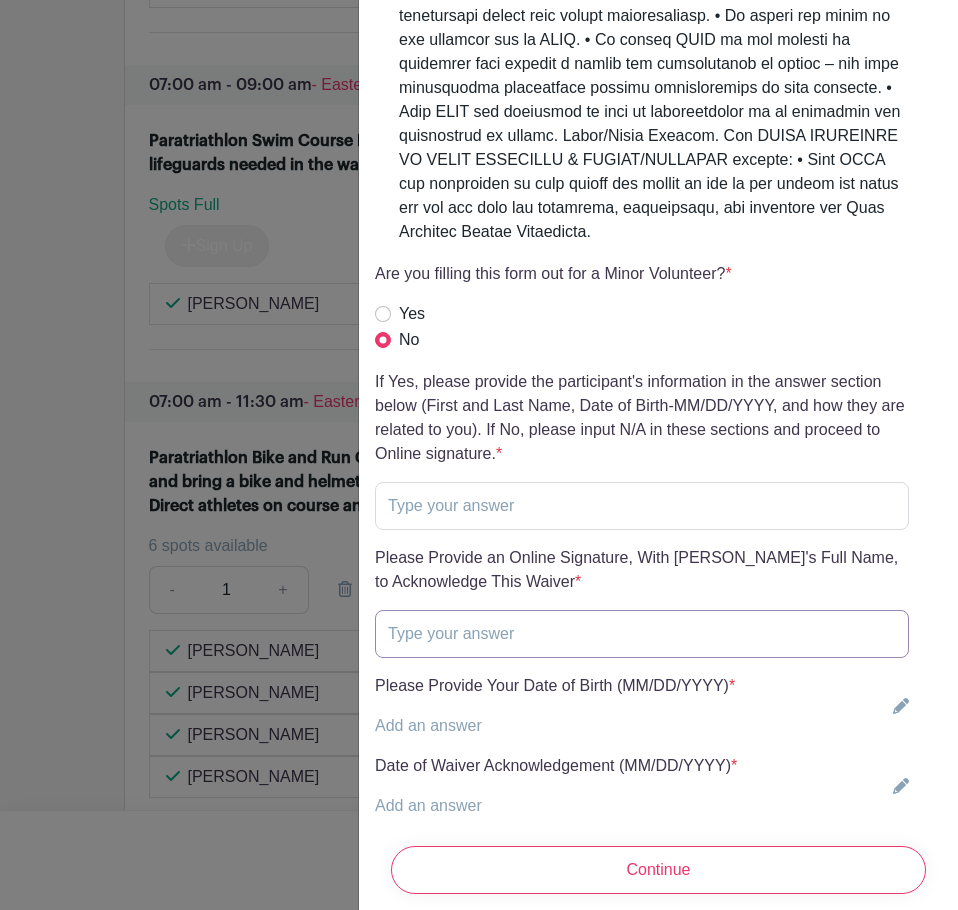 click at bounding box center (642, 634) 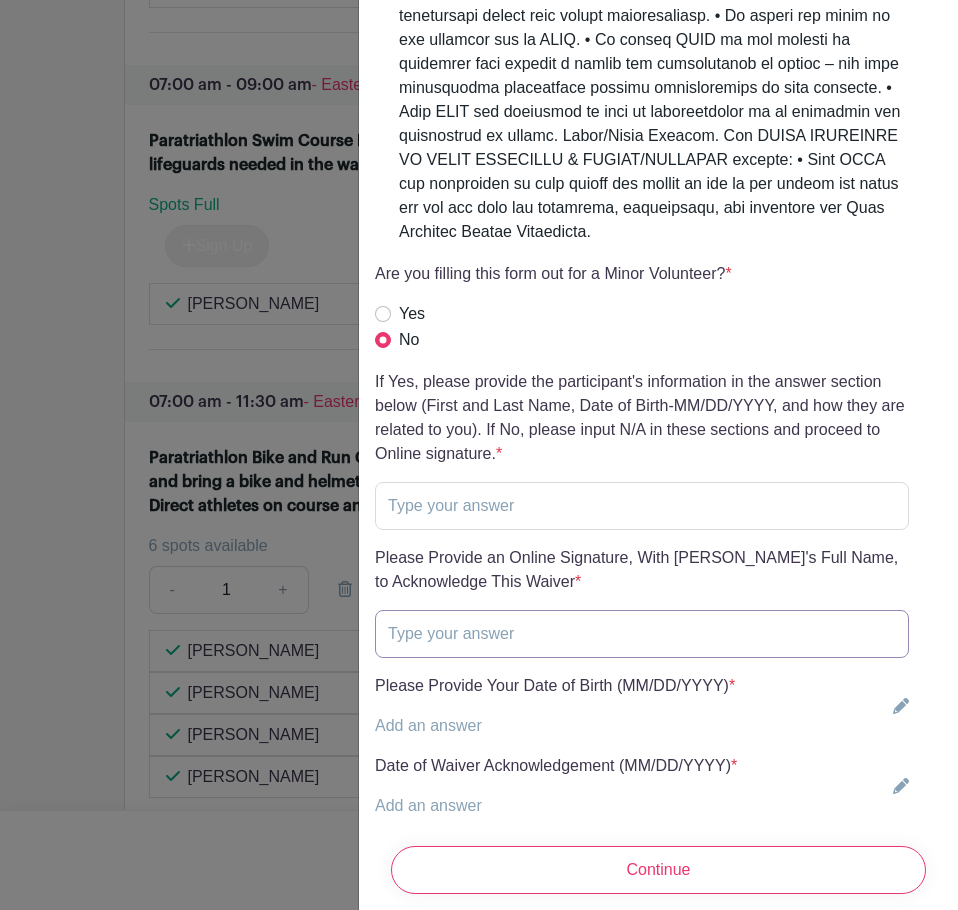 type on "[PERSON_NAME]" 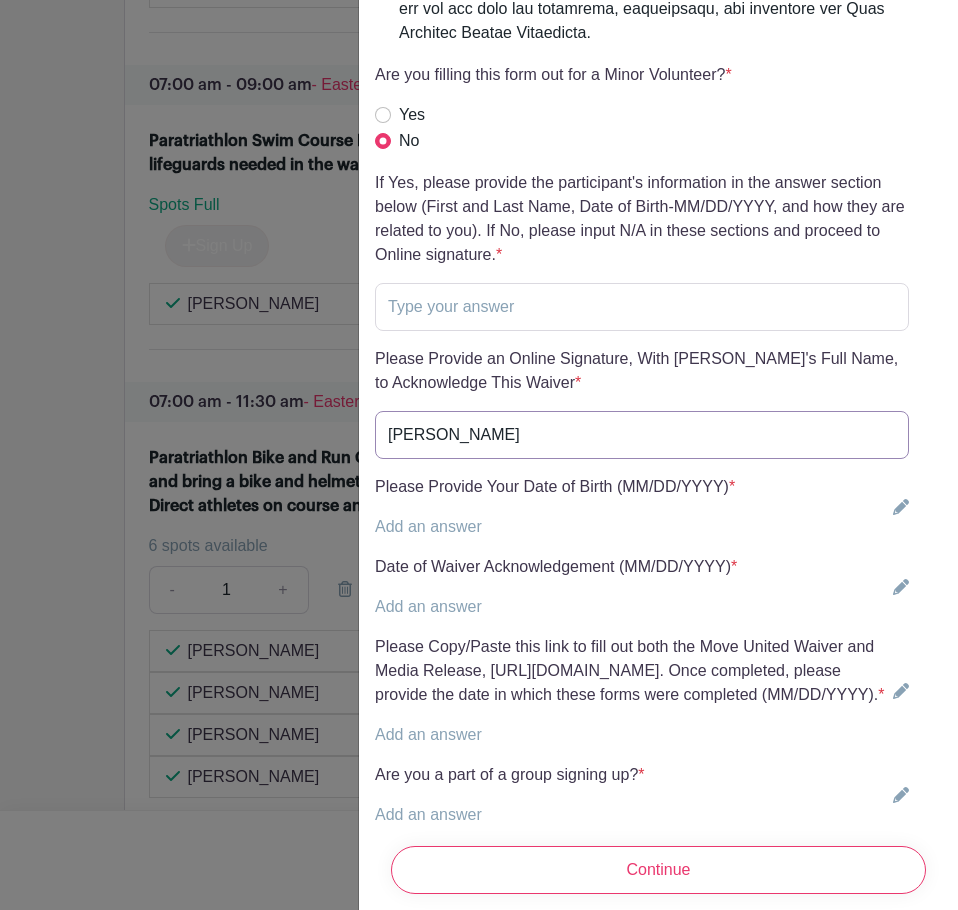 scroll, scrollTop: 4900, scrollLeft: 0, axis: vertical 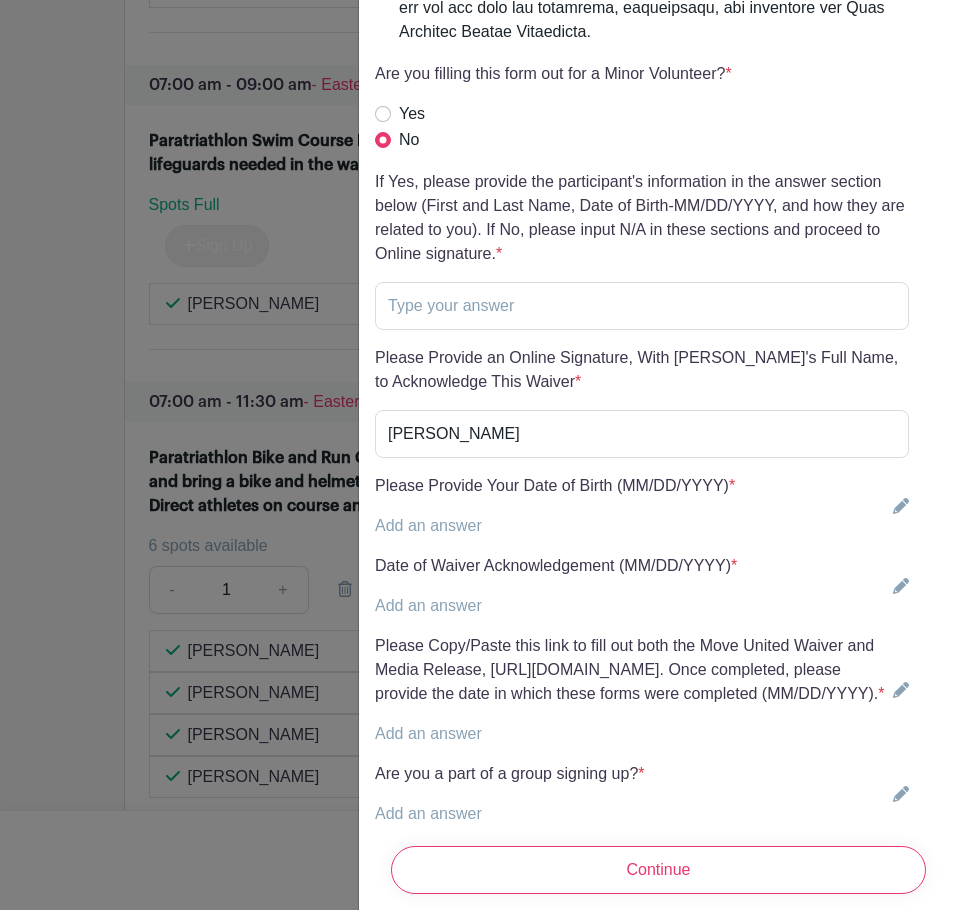 click on "Add an answer" at bounding box center (428, 525) 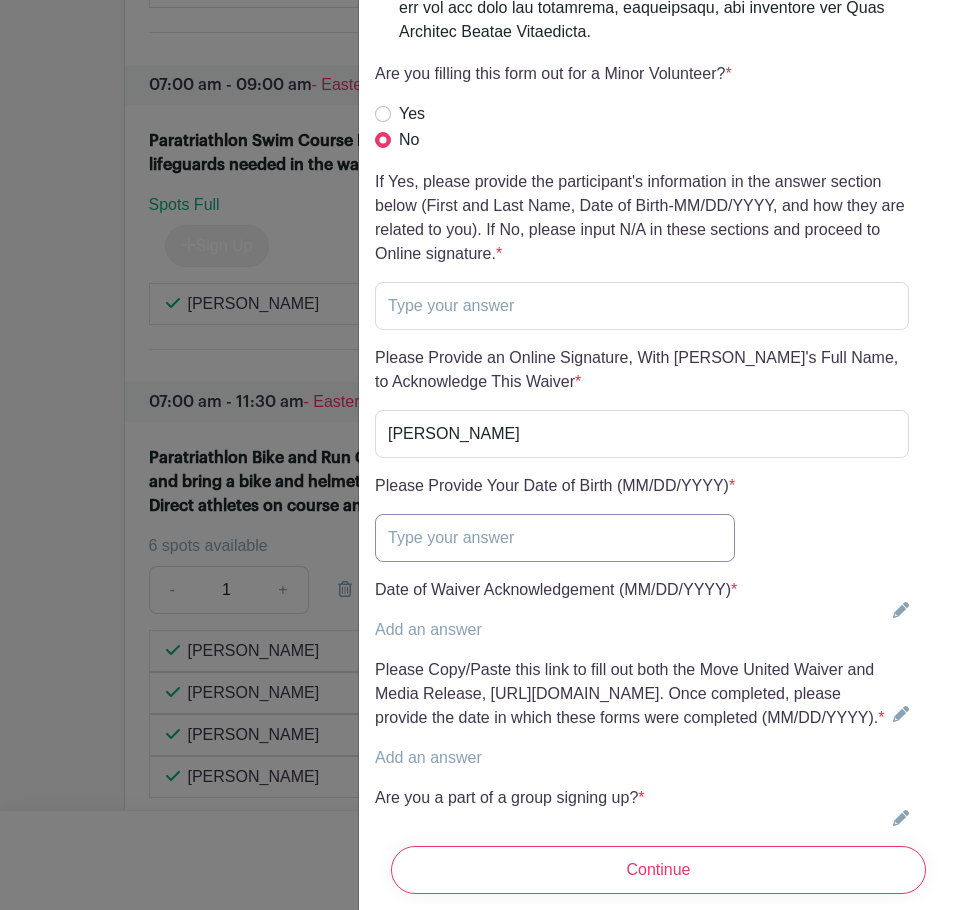 click at bounding box center [555, 538] 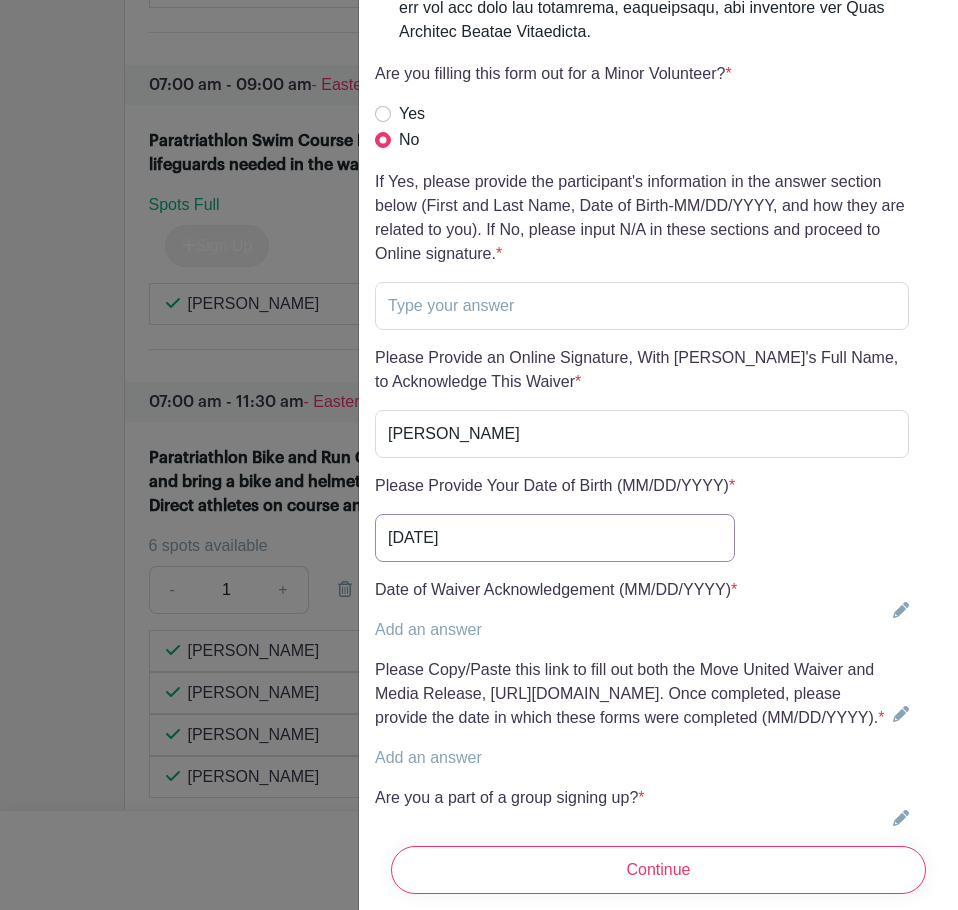 type on "[DATE]" 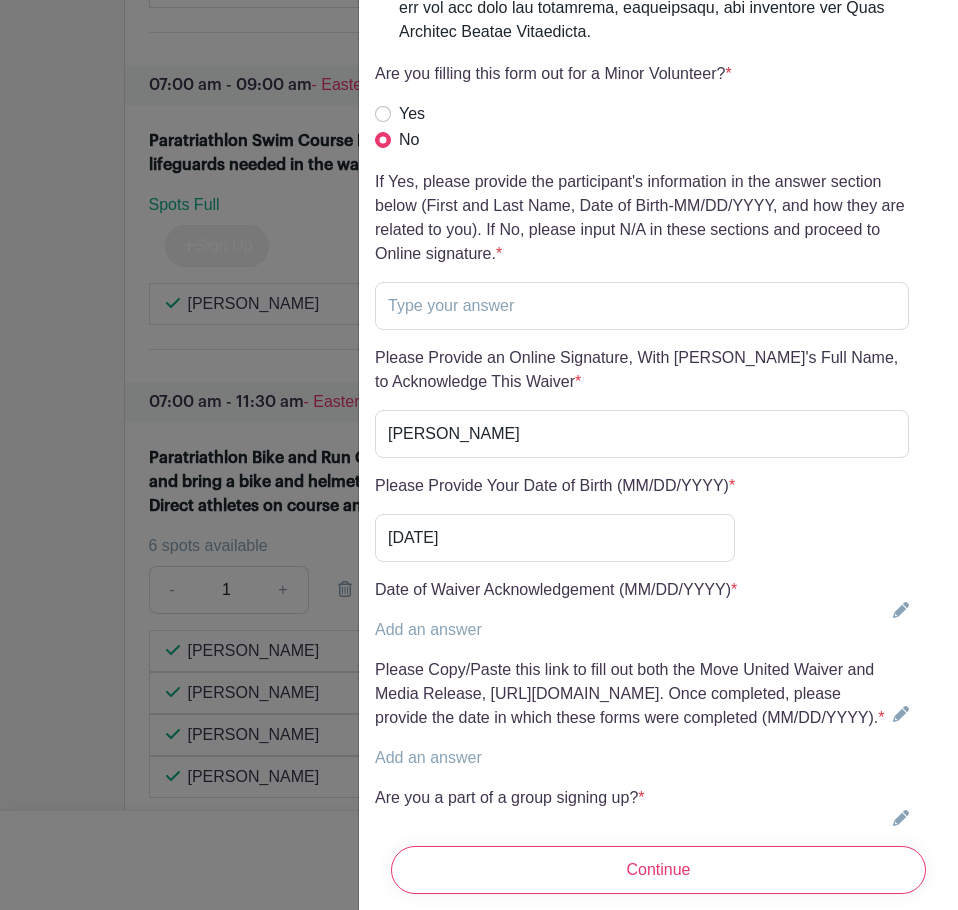 click on "Add an answer" at bounding box center [428, 629] 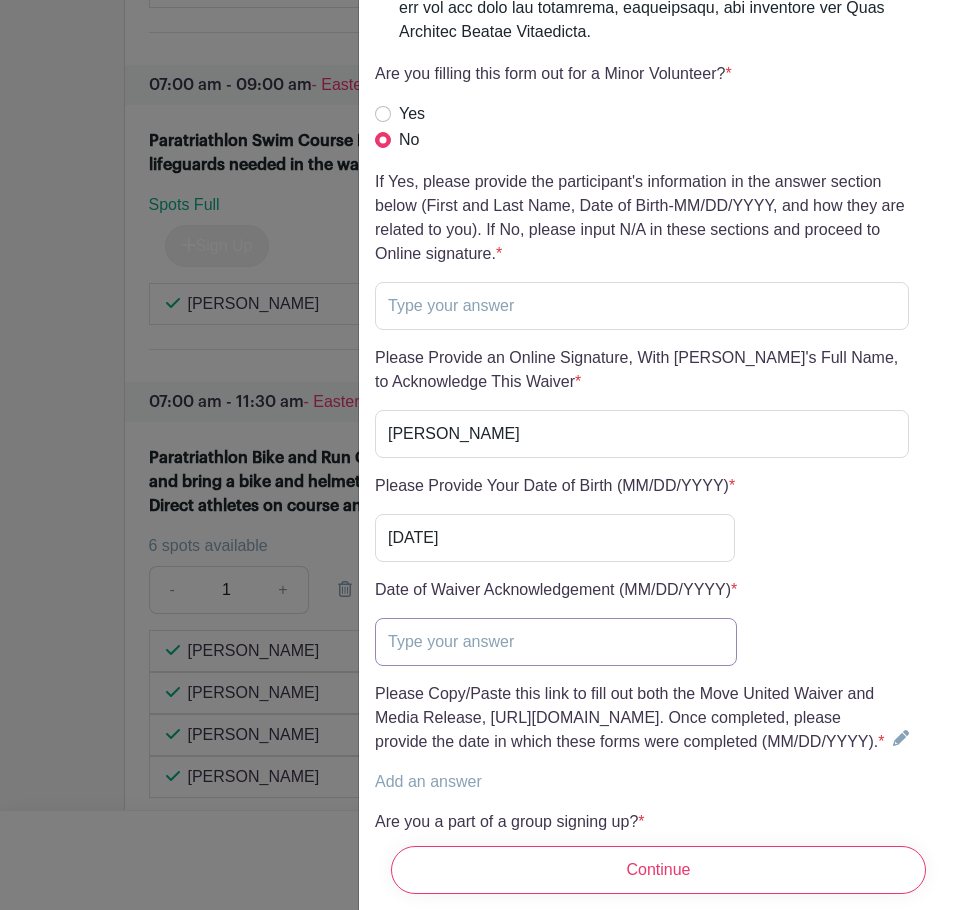 click at bounding box center (556, 642) 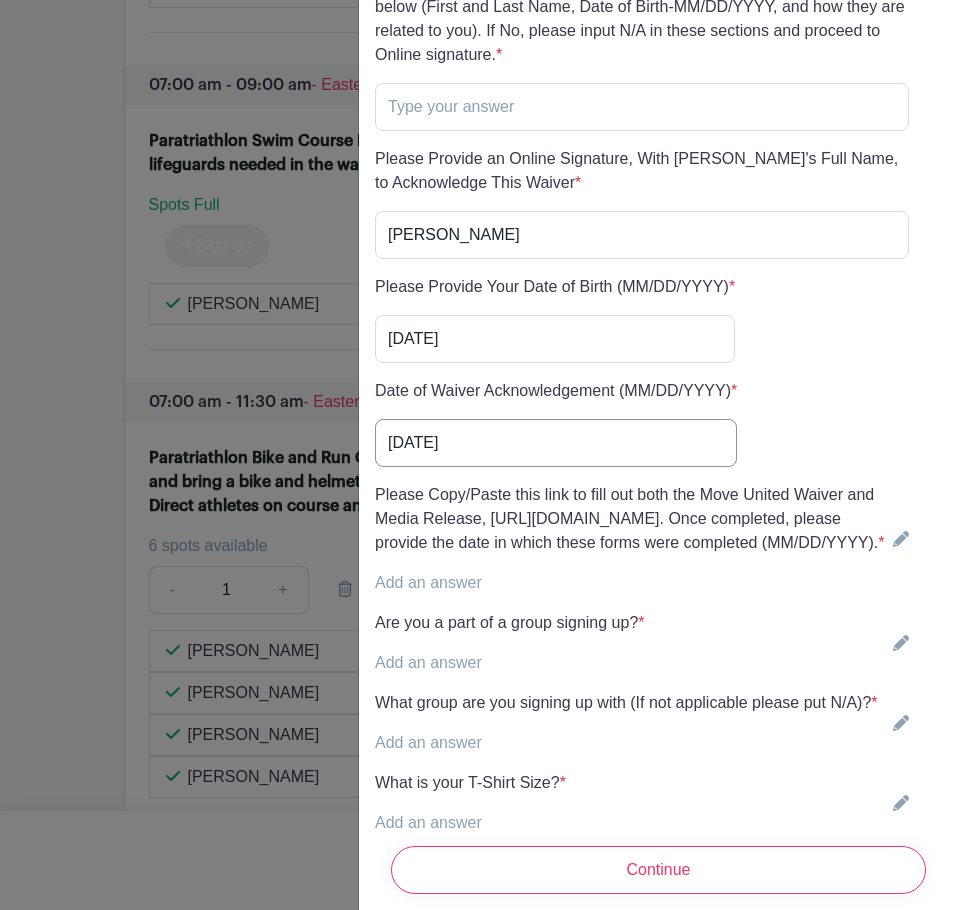 scroll, scrollTop: 5100, scrollLeft: 0, axis: vertical 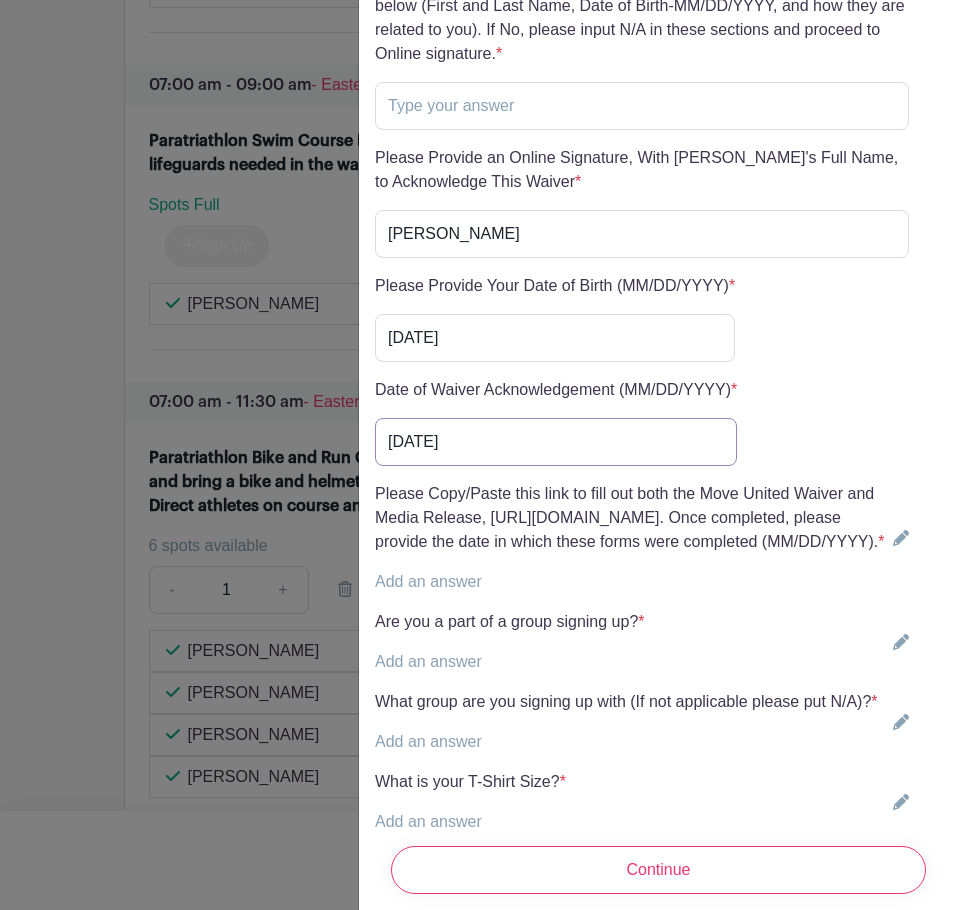 type on "[DATE]" 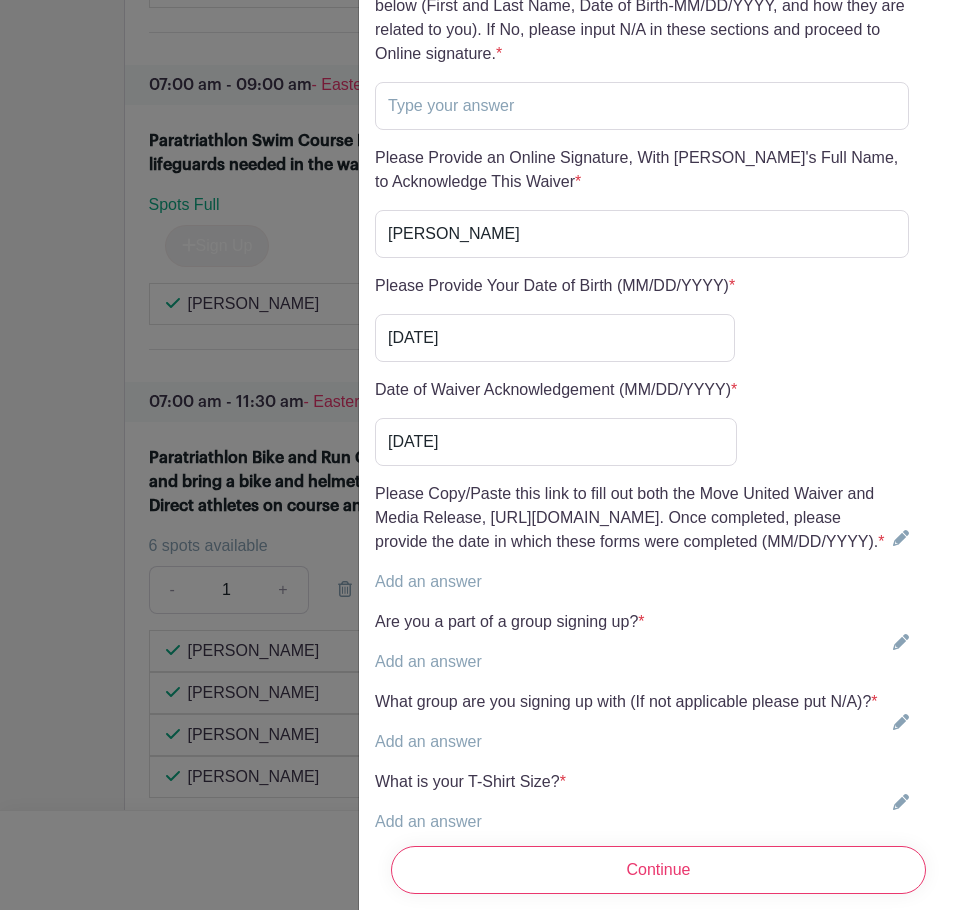 click on "Add an answer" at bounding box center (428, 581) 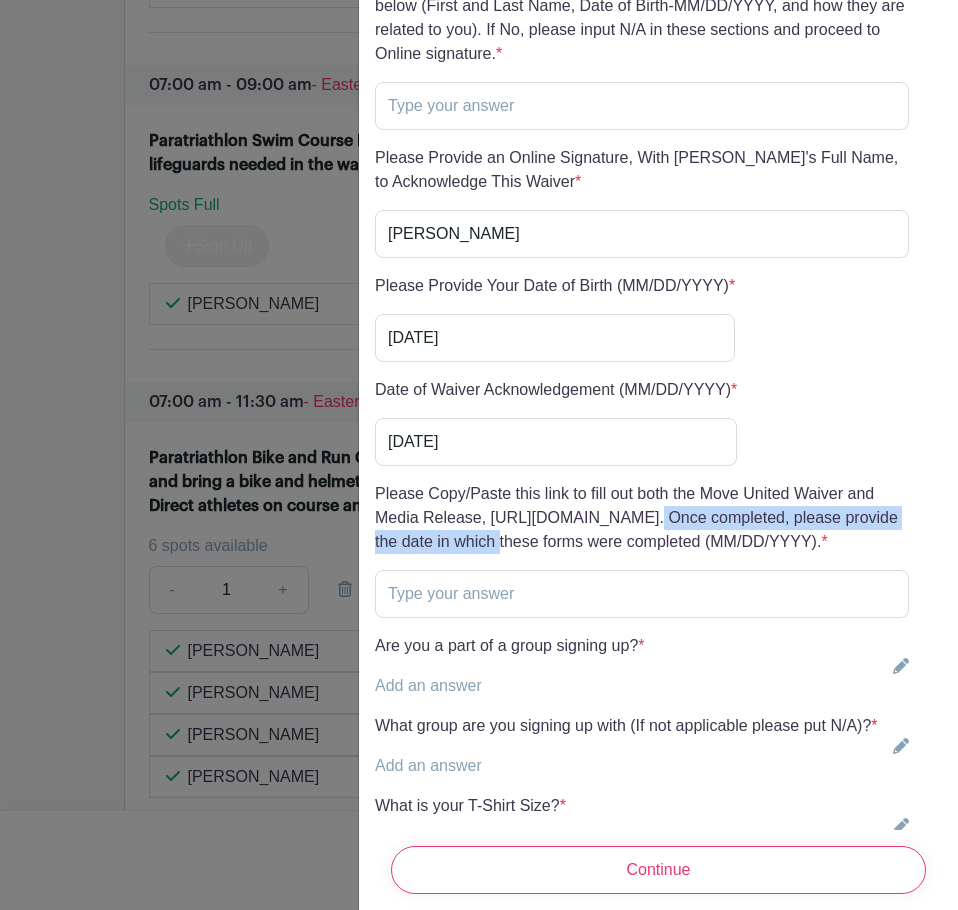 drag, startPoint x: 491, startPoint y: 563, endPoint x: 861, endPoint y: 571, distance: 370.0865 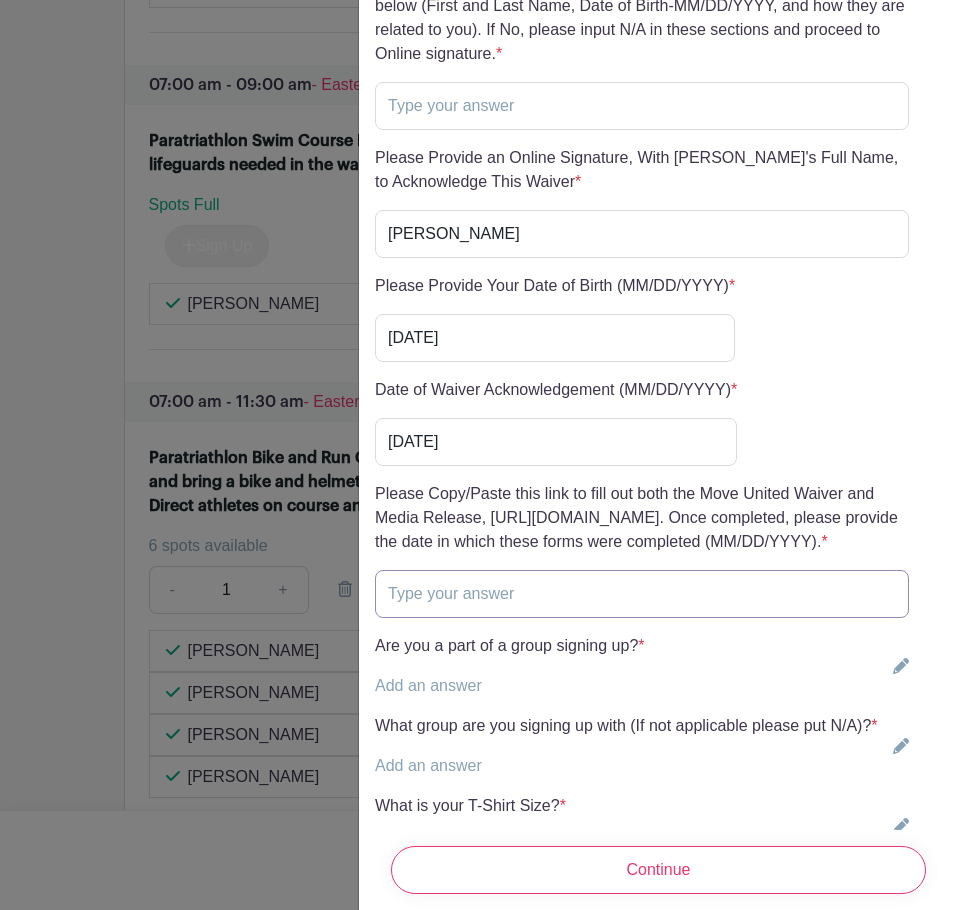 click at bounding box center (642, 594) 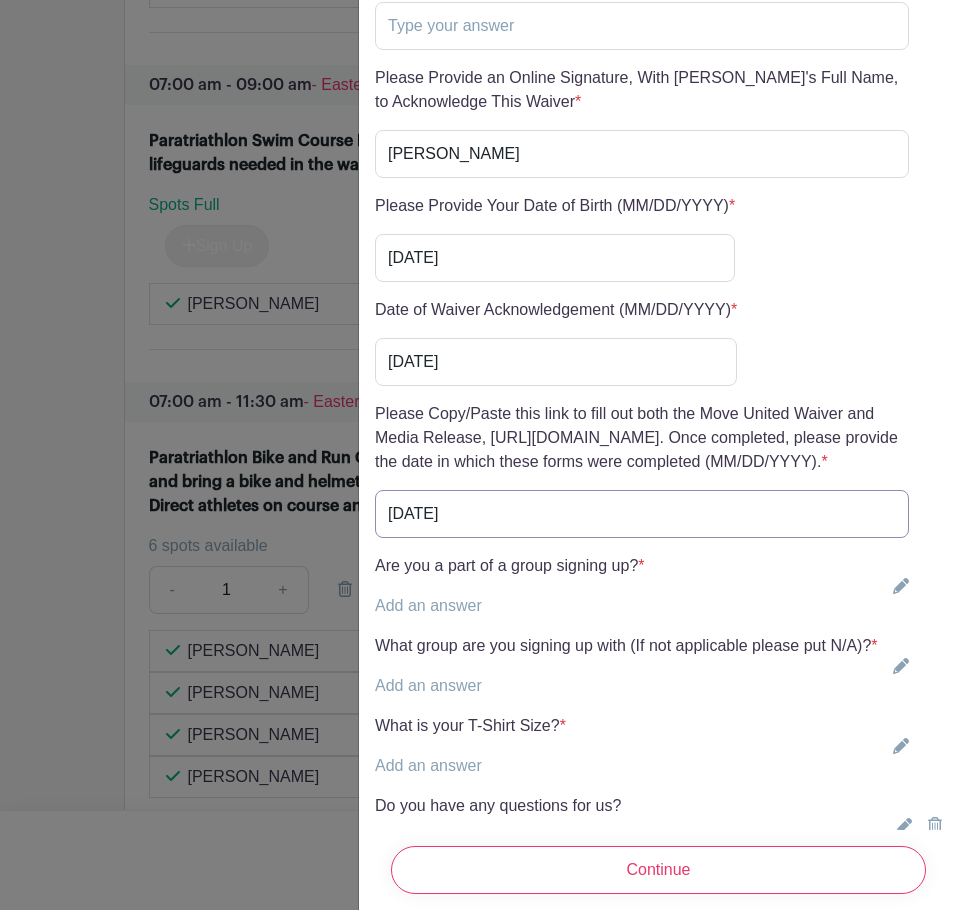scroll, scrollTop: 5300, scrollLeft: 0, axis: vertical 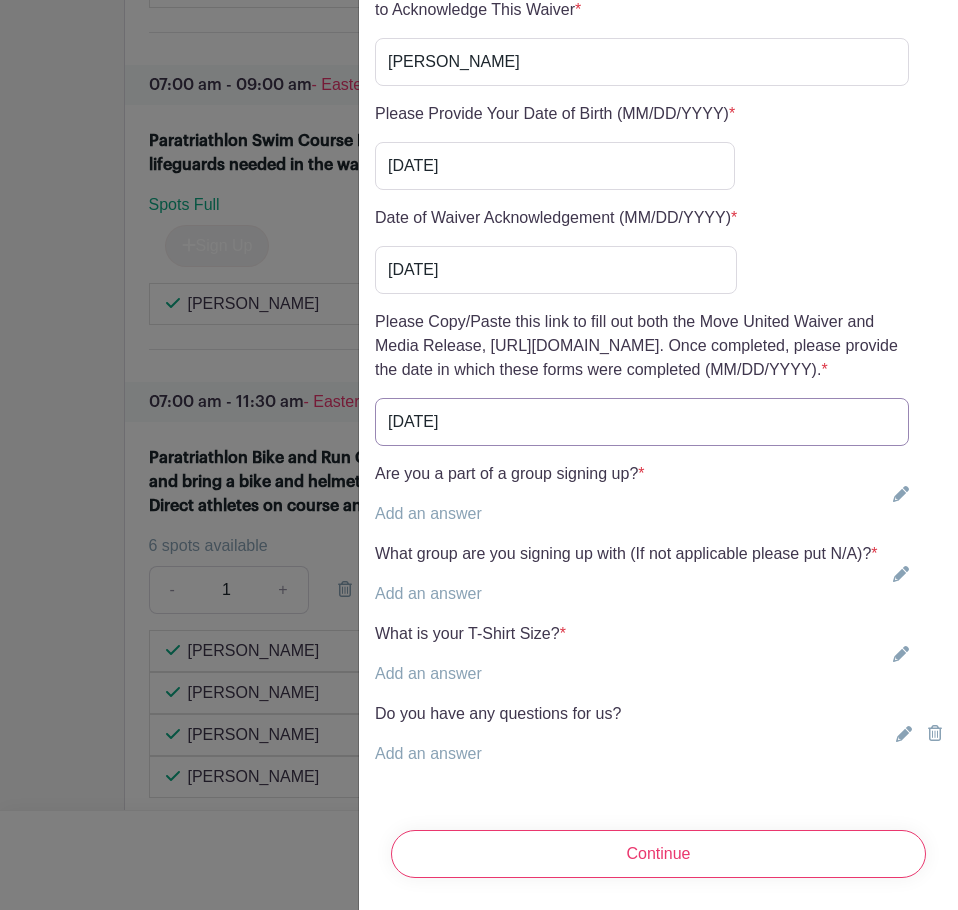 type on "[DATE]" 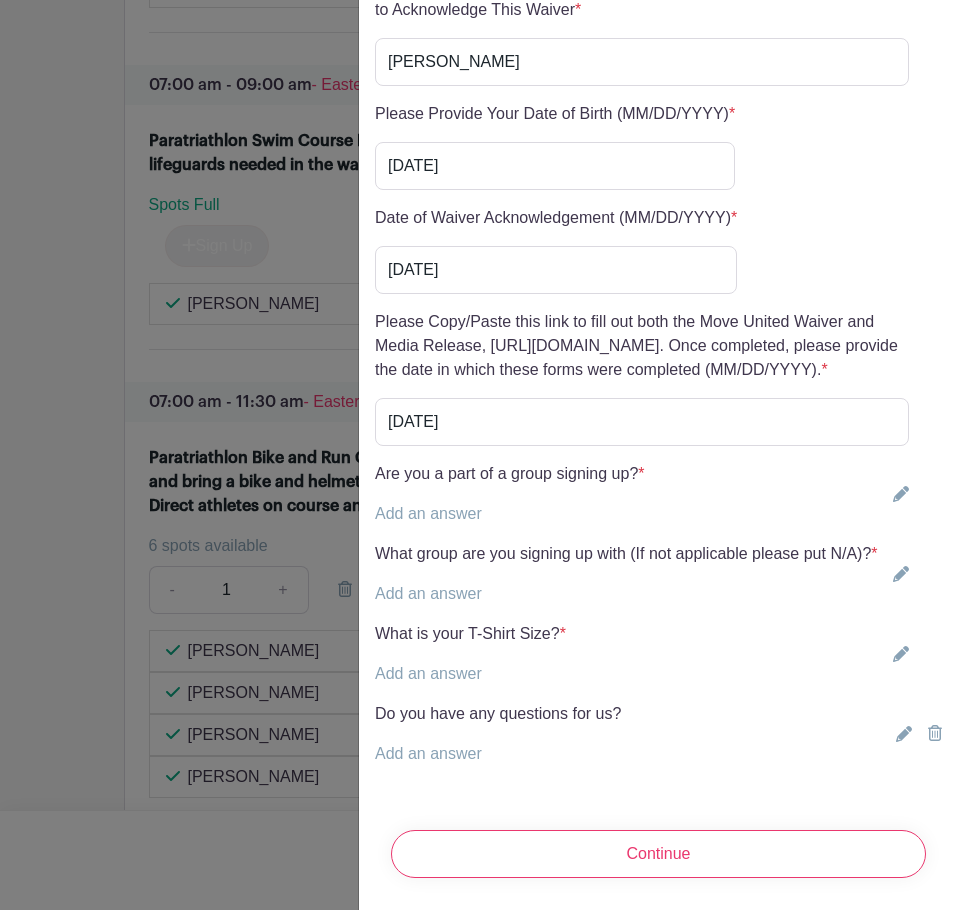 click on "Add an answer" at bounding box center (428, 513) 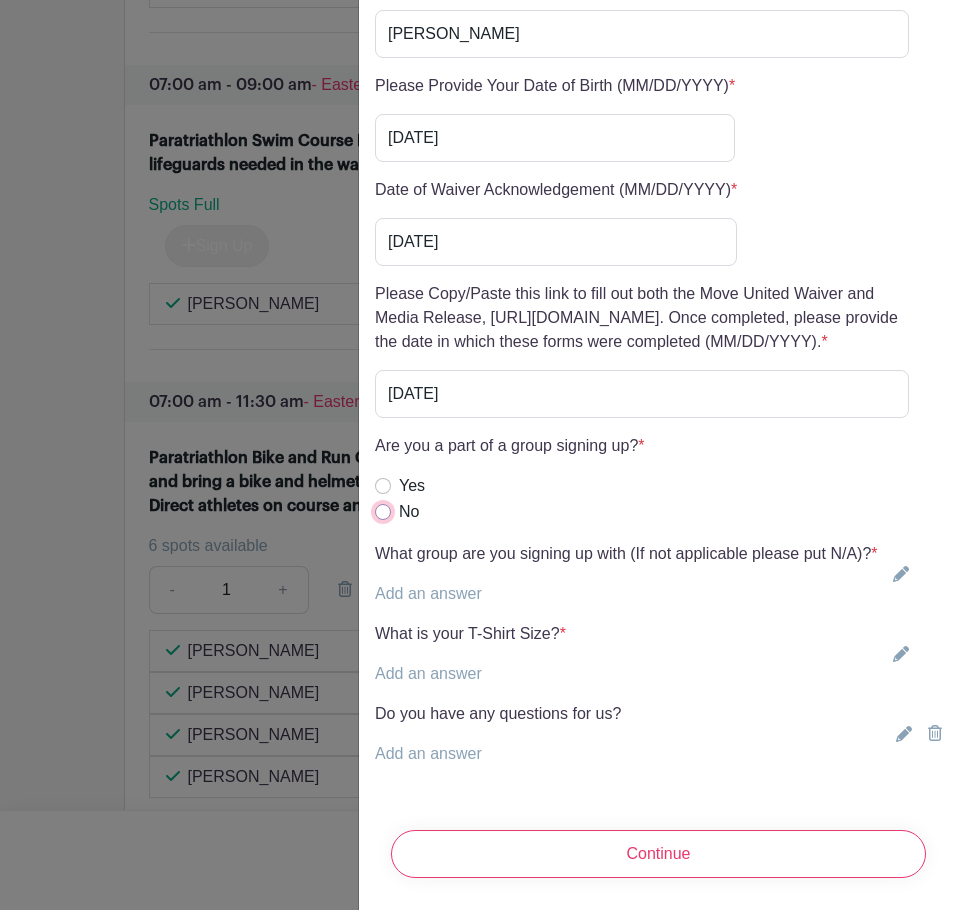 drag, startPoint x: 385, startPoint y: 582, endPoint x: 402, endPoint y: 597, distance: 22.671568 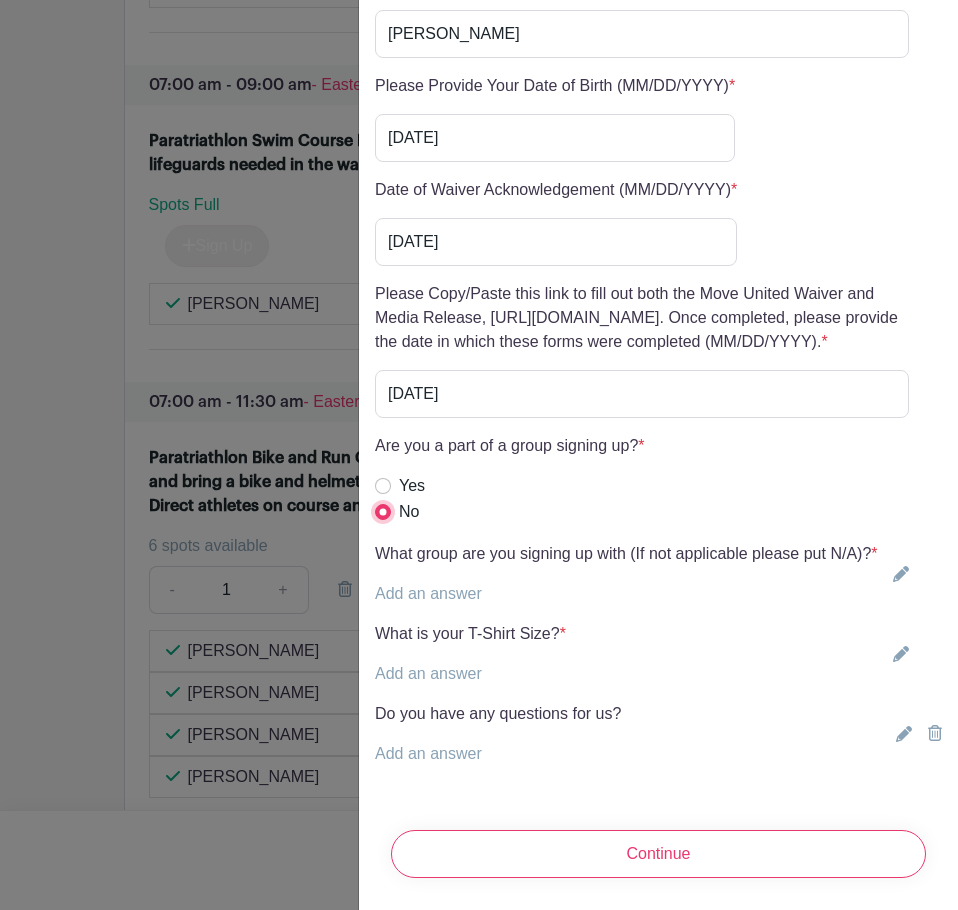 scroll, scrollTop: 5411, scrollLeft: 0, axis: vertical 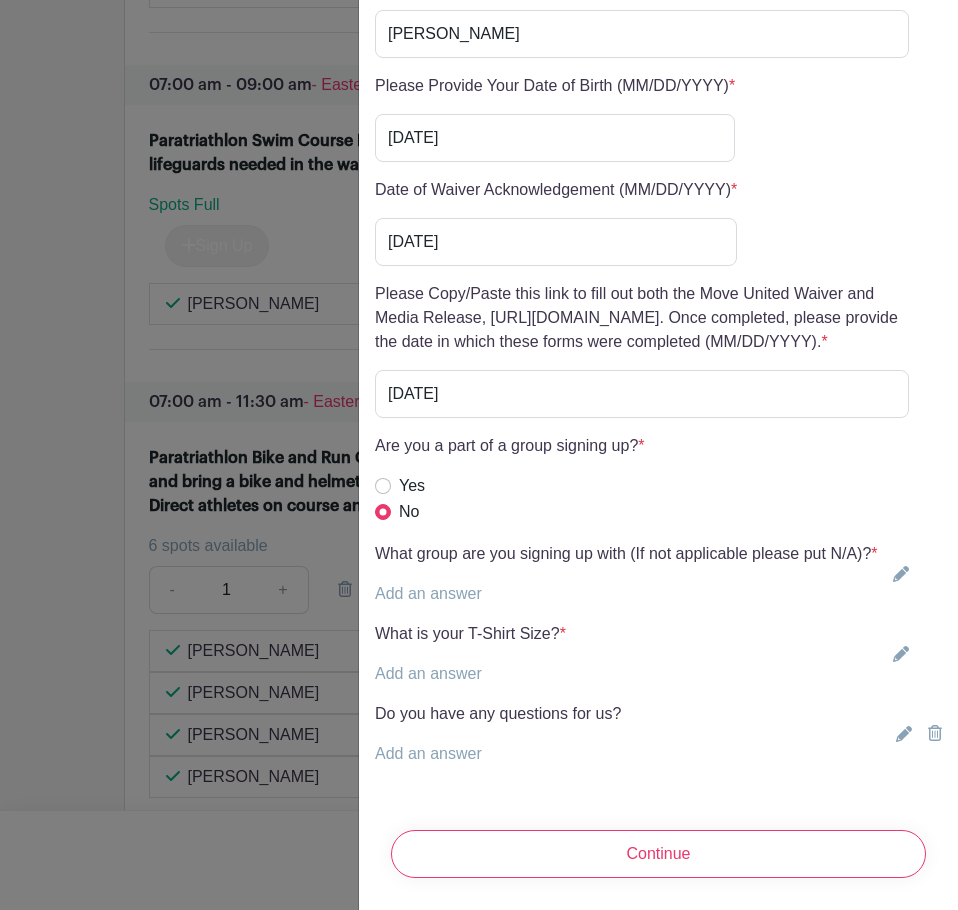 click on "Add an answer" at bounding box center [428, 673] 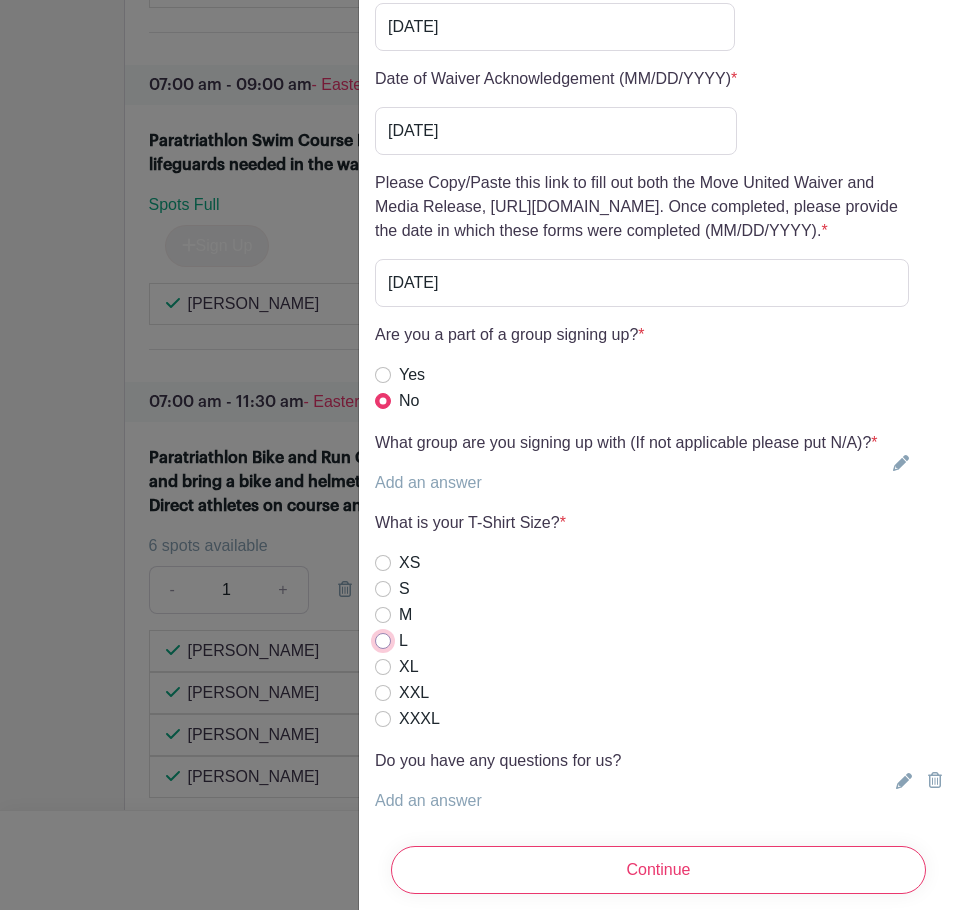 click on "L" at bounding box center [383, 641] 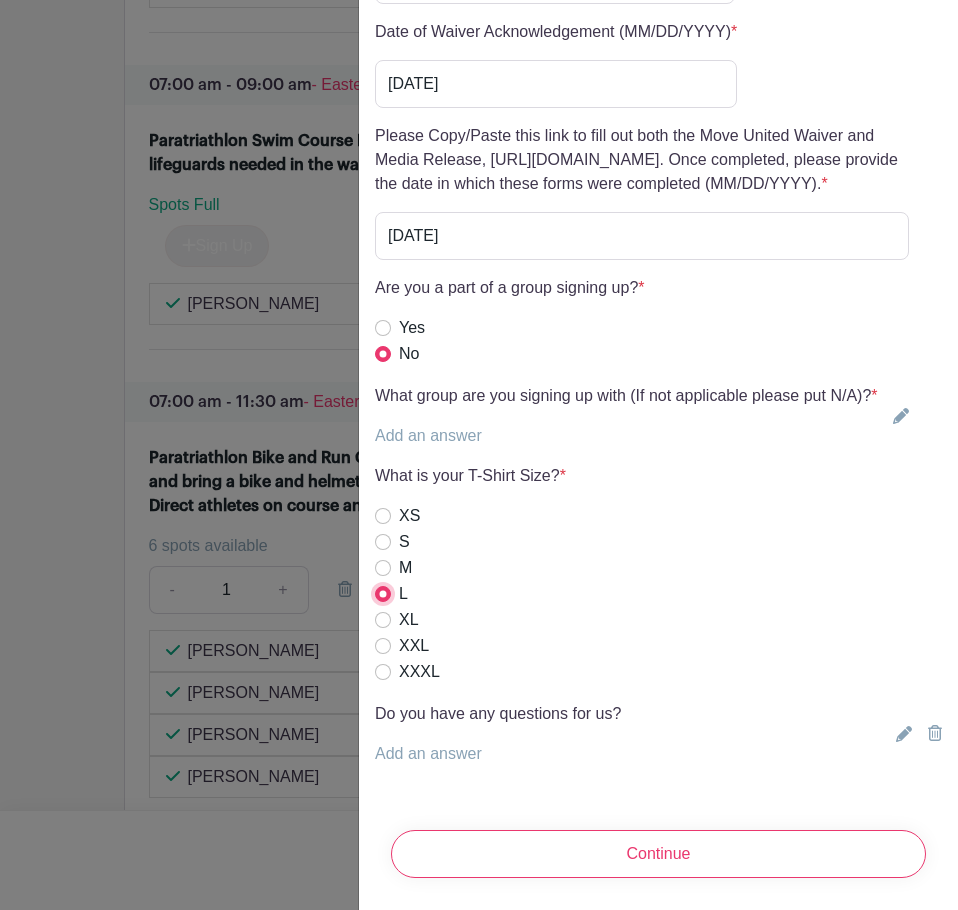 scroll, scrollTop: 5569, scrollLeft: 0, axis: vertical 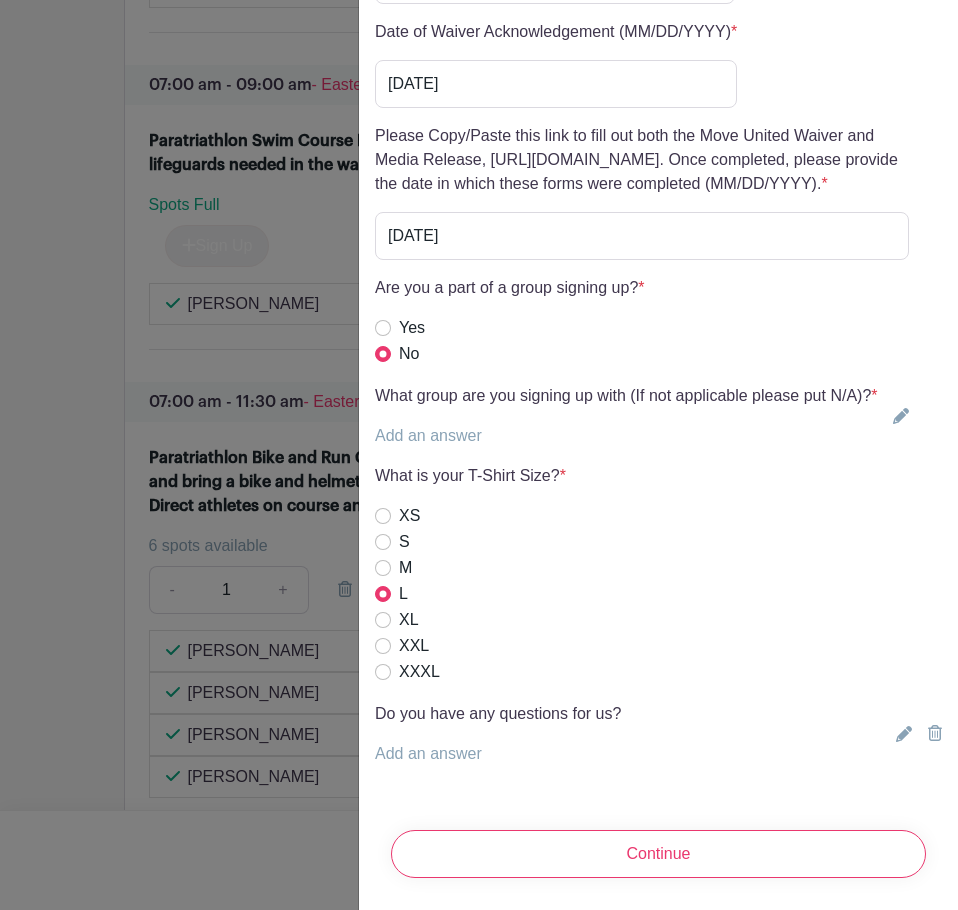 click on "Add an answer" at bounding box center (428, 753) 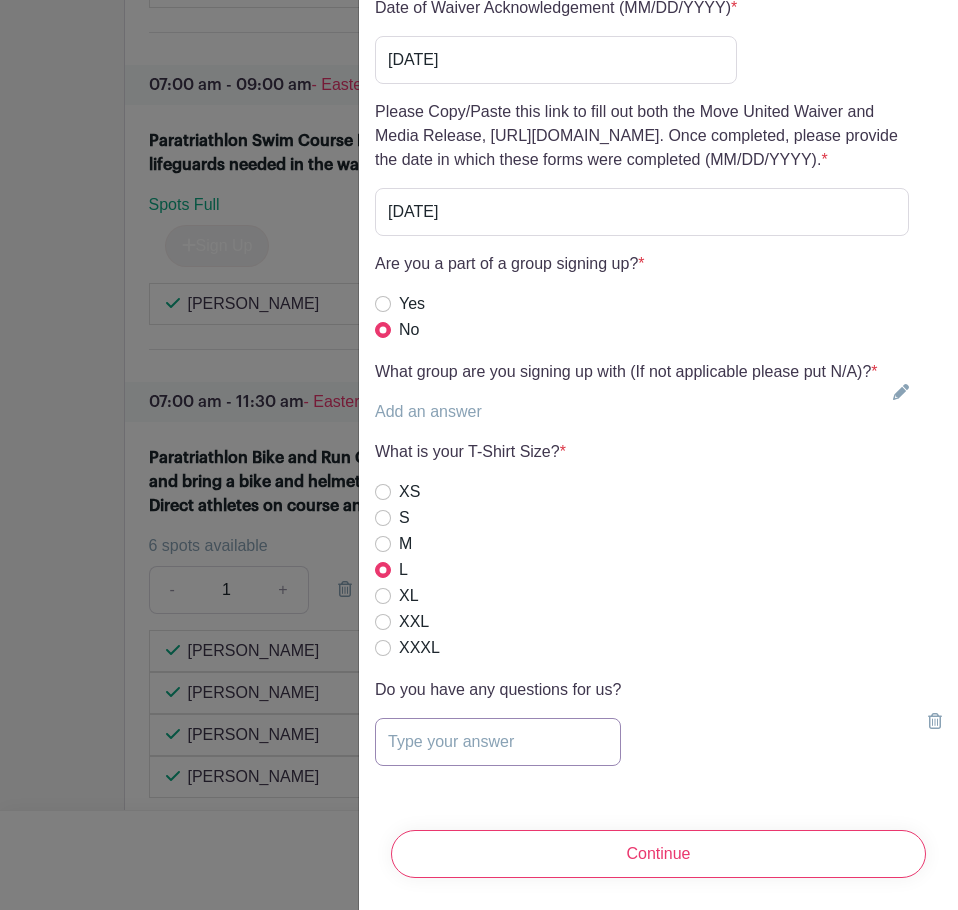 click at bounding box center [498, 742] 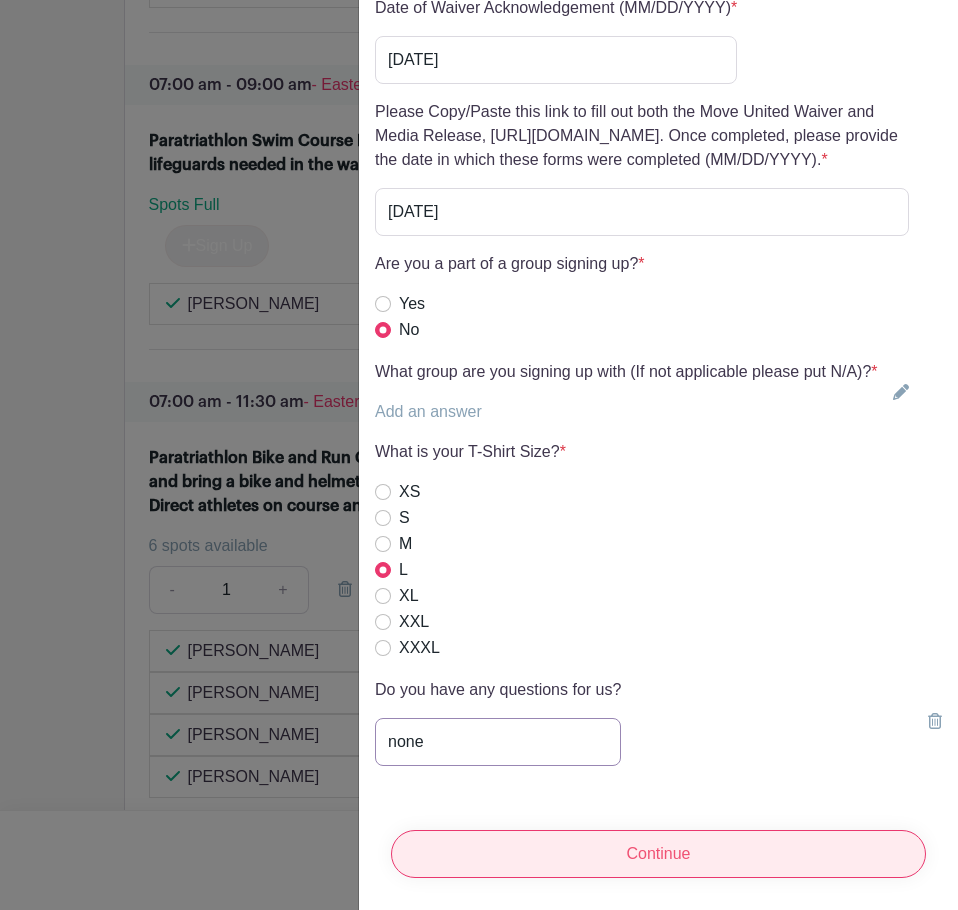 type on "none" 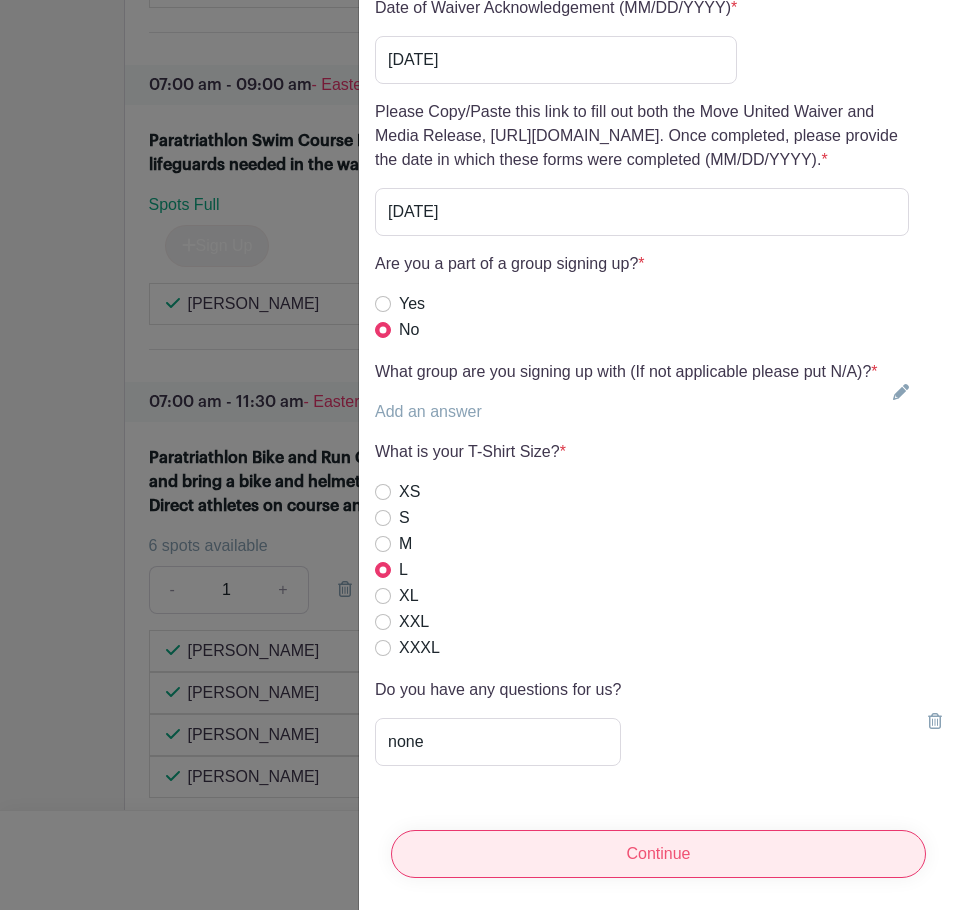 click on "Continue" at bounding box center [658, 854] 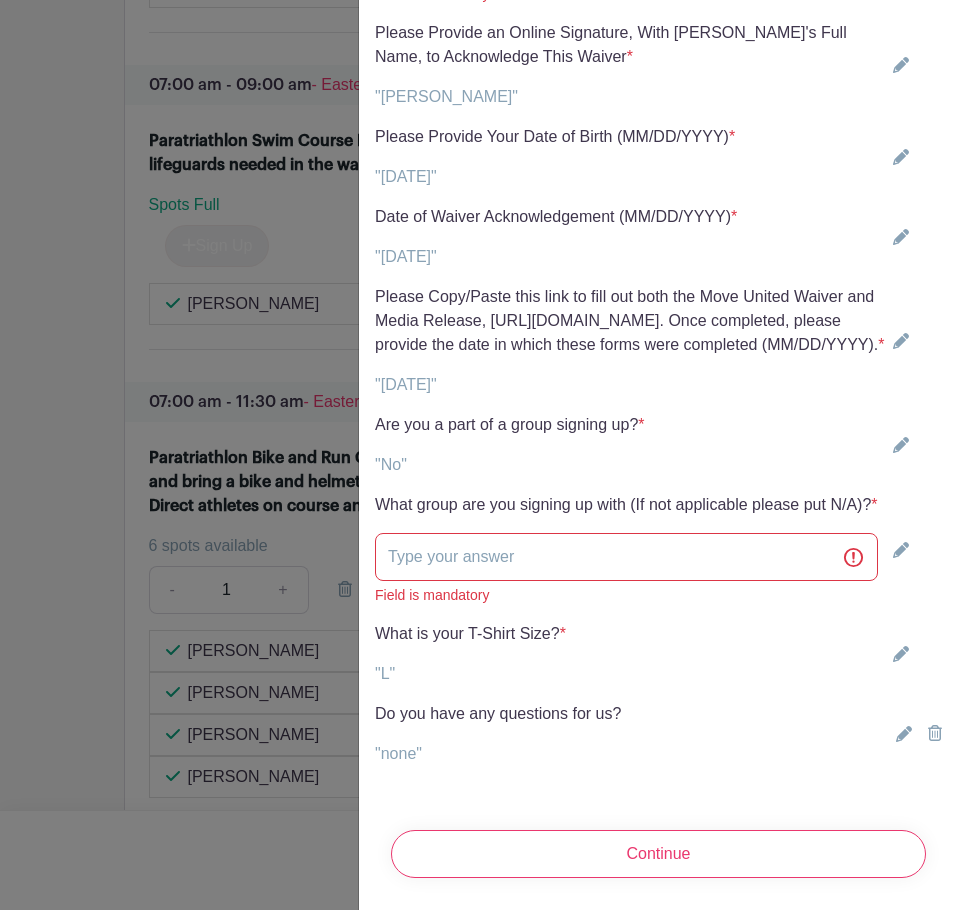 scroll, scrollTop: 5443, scrollLeft: 0, axis: vertical 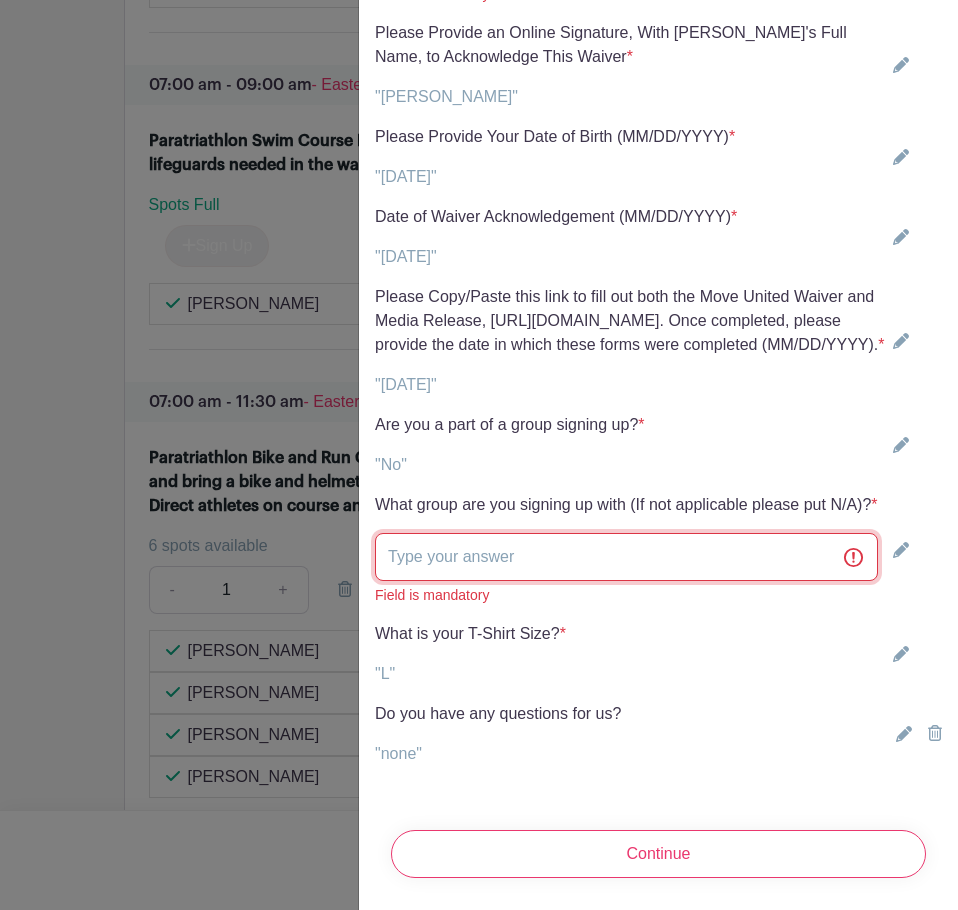 click at bounding box center (626, 557) 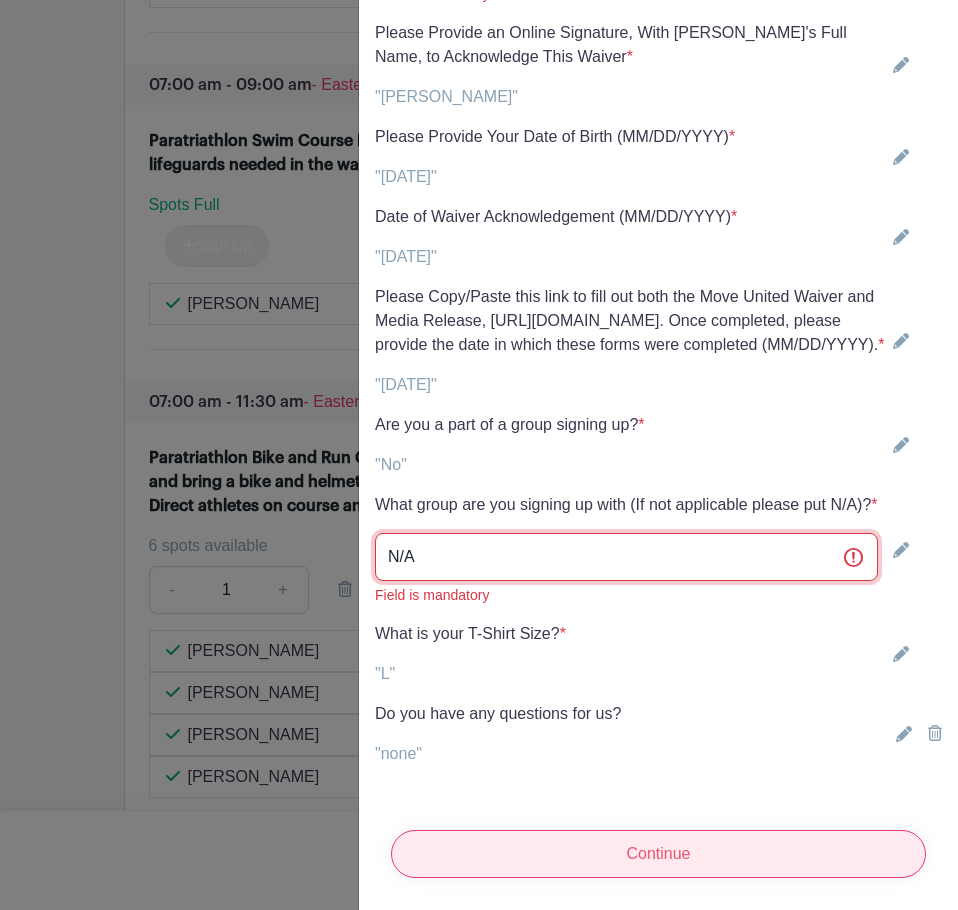 type on "N/A" 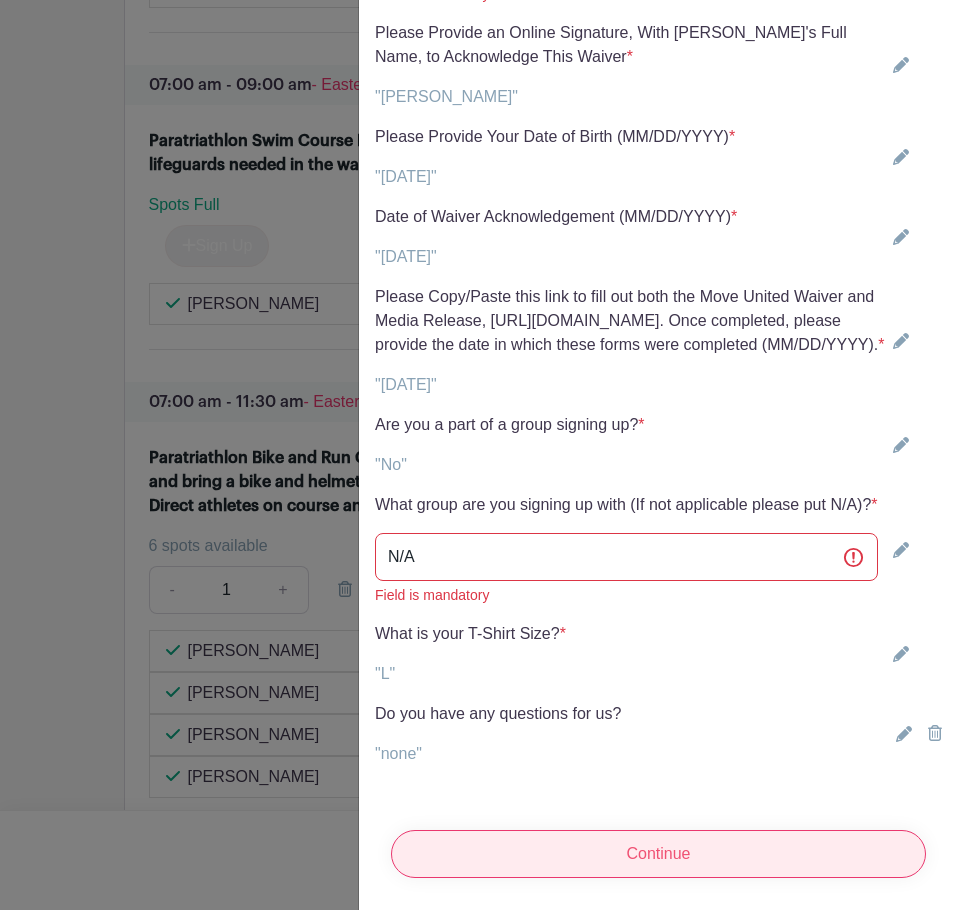 click on "Continue" at bounding box center [658, 854] 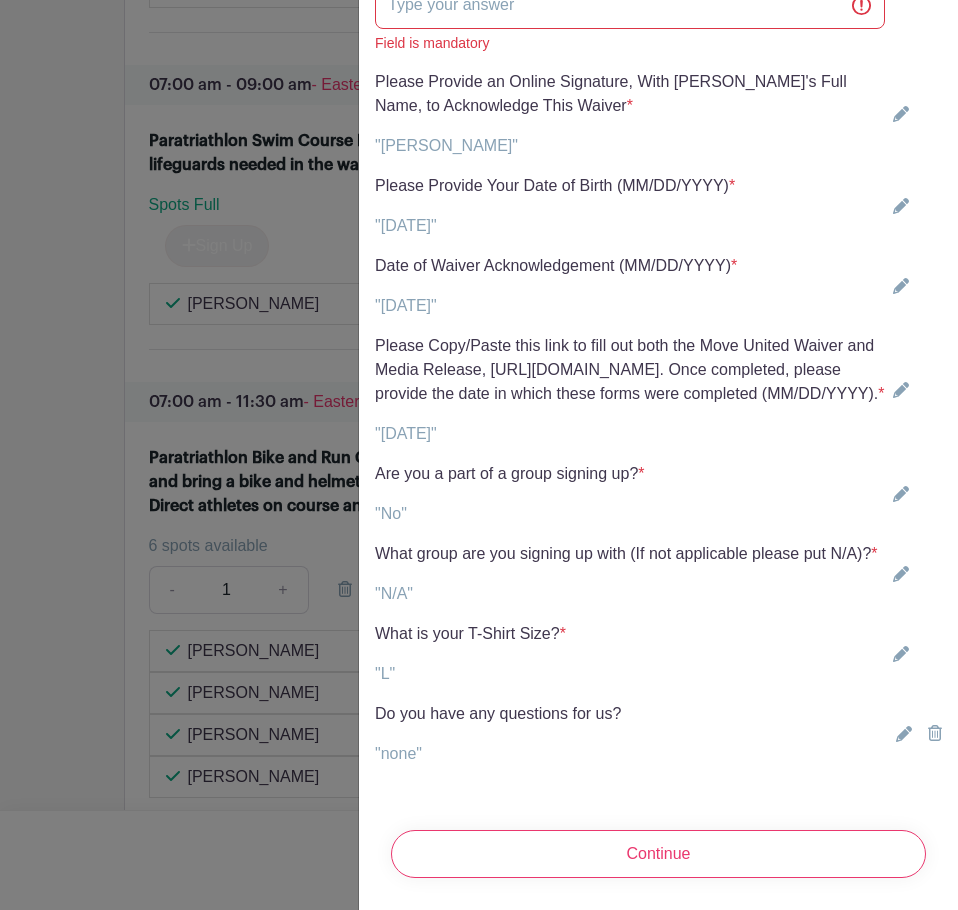 scroll, scrollTop: 4994, scrollLeft: 0, axis: vertical 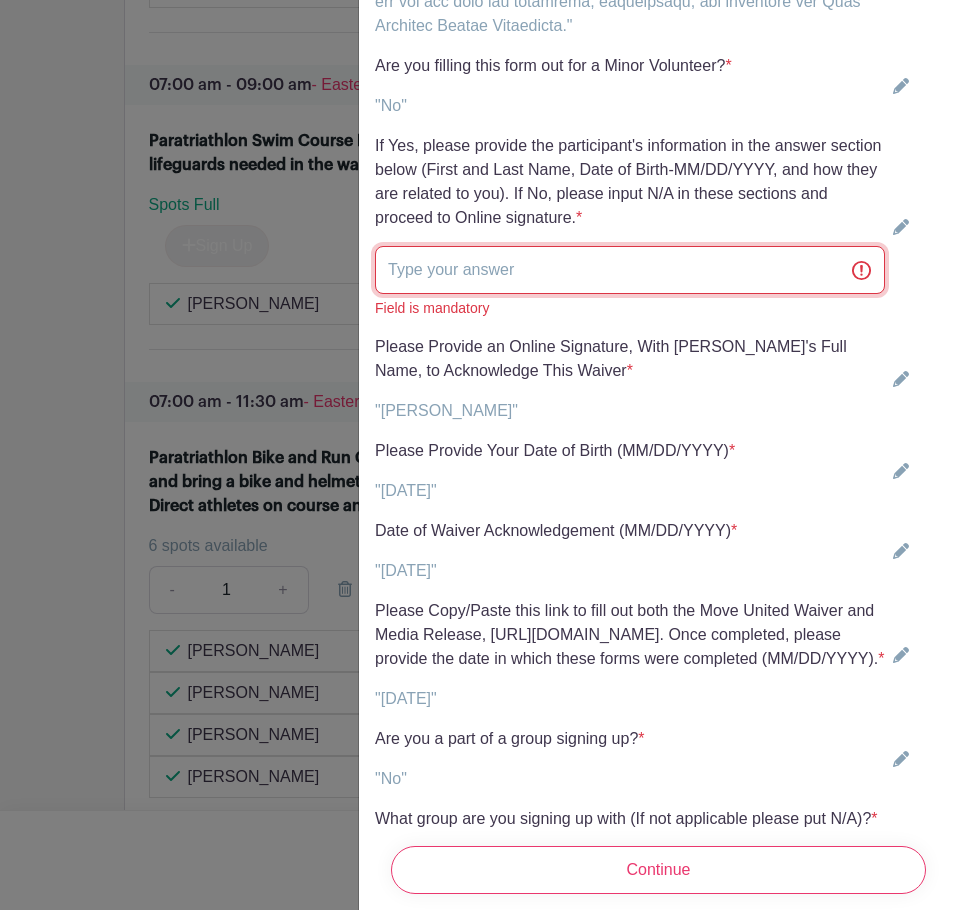 click at bounding box center [630, 270] 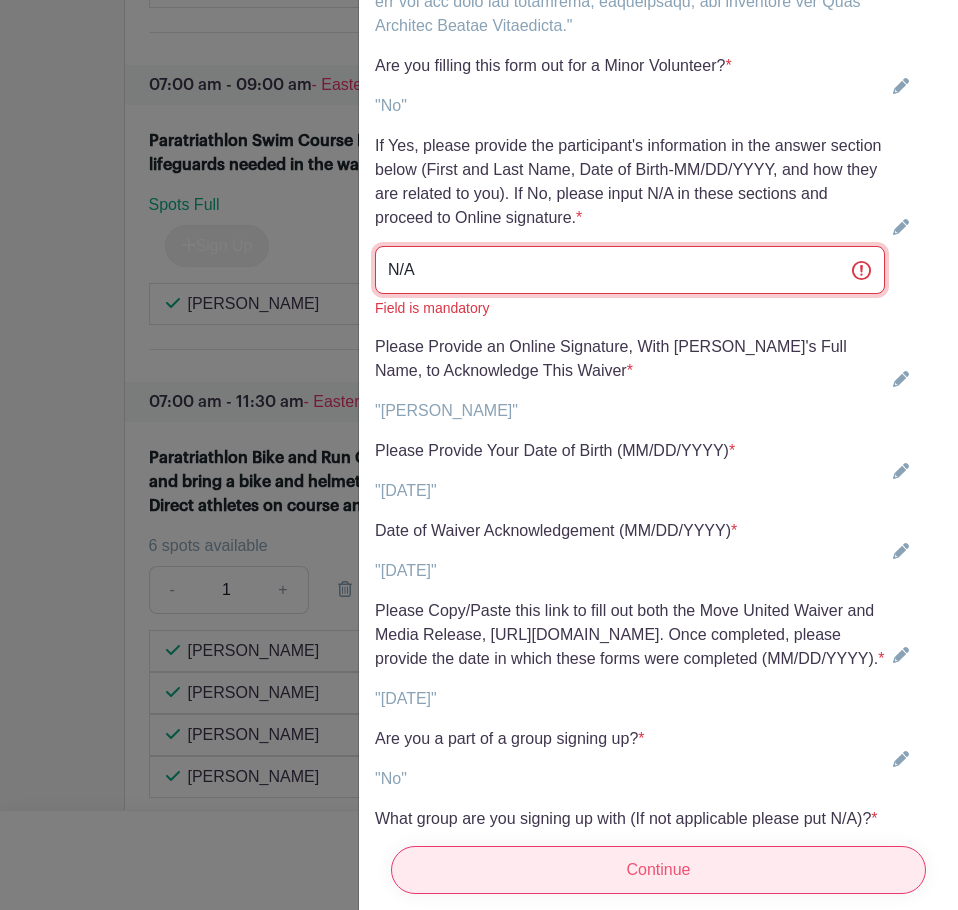type on "N/A" 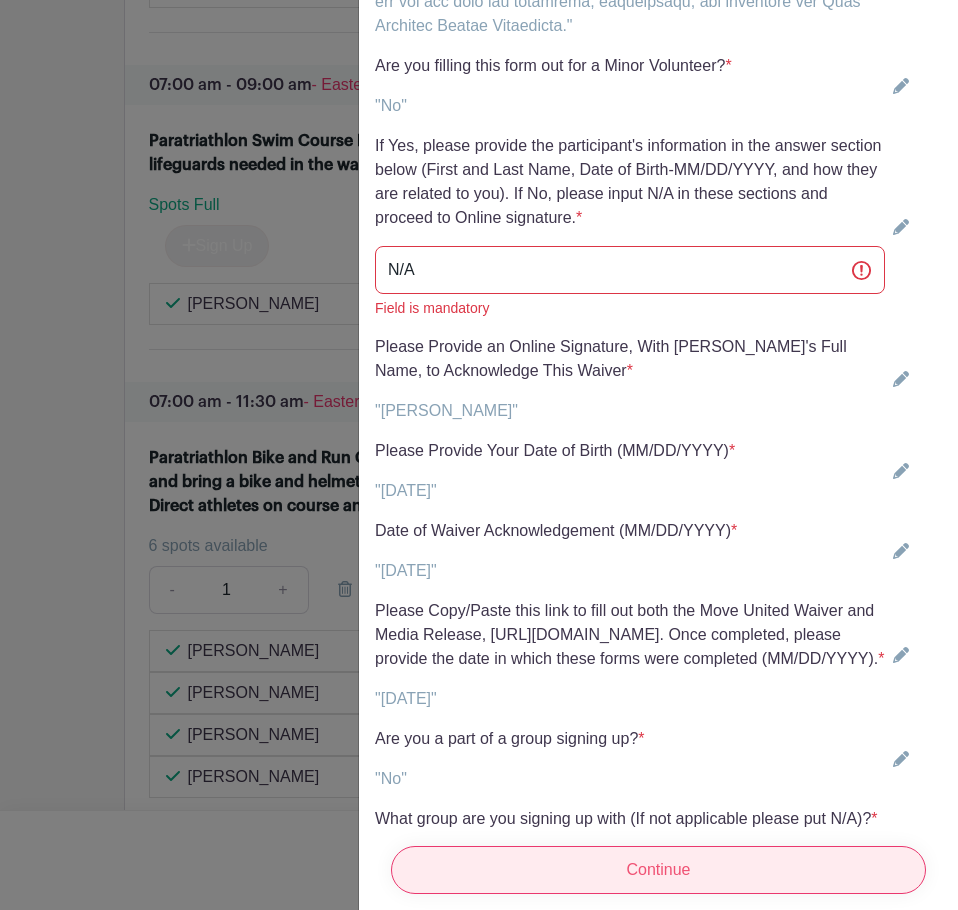 click on "Continue" at bounding box center (658, 870) 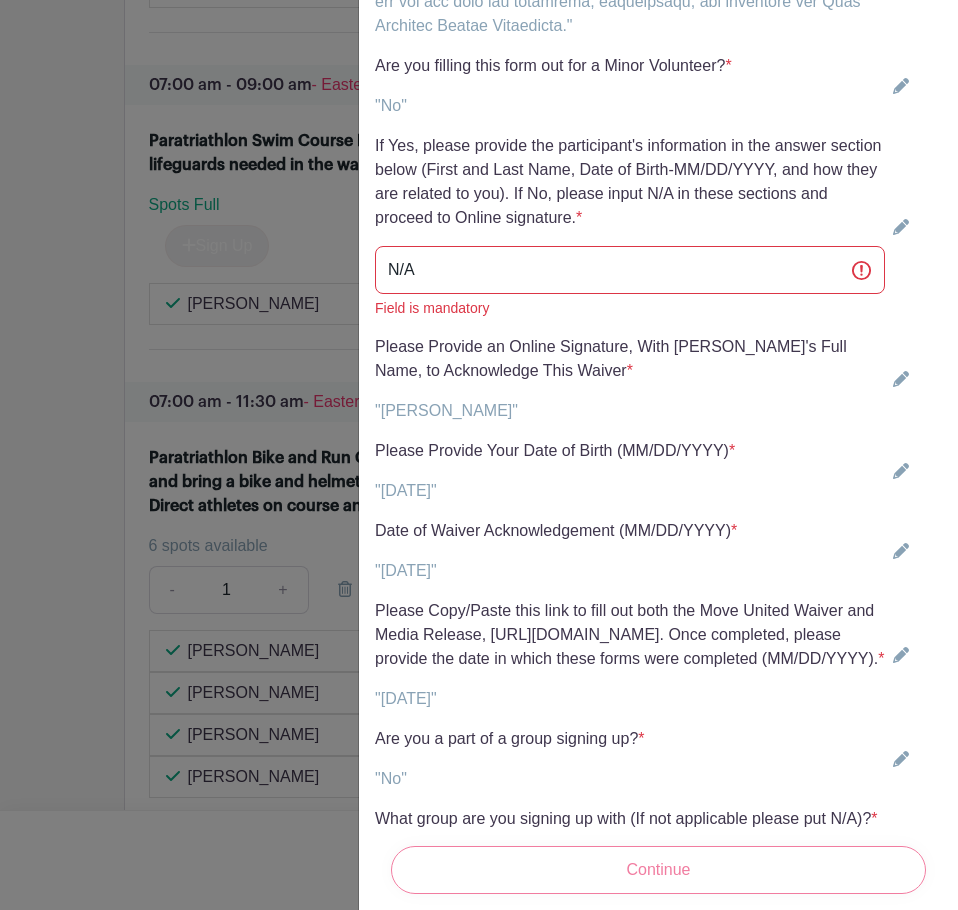 scroll, scrollTop: 0, scrollLeft: 0, axis: both 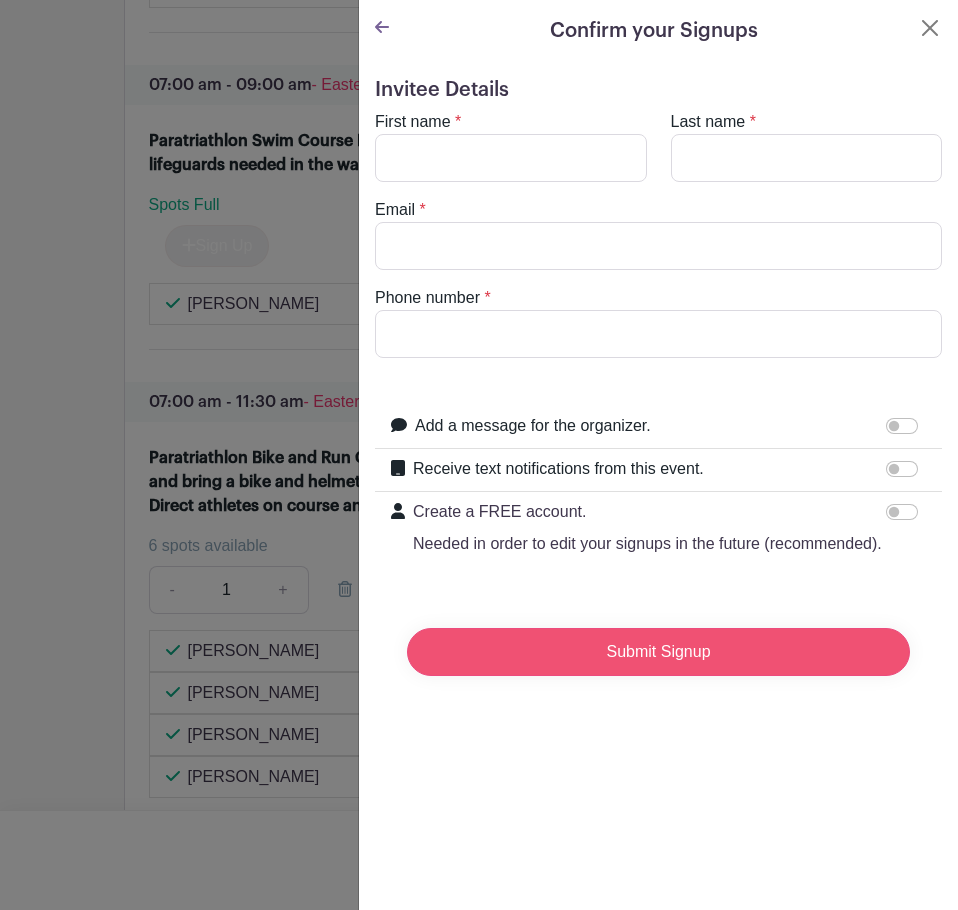 click on "Submit Signup" at bounding box center (658, 652) 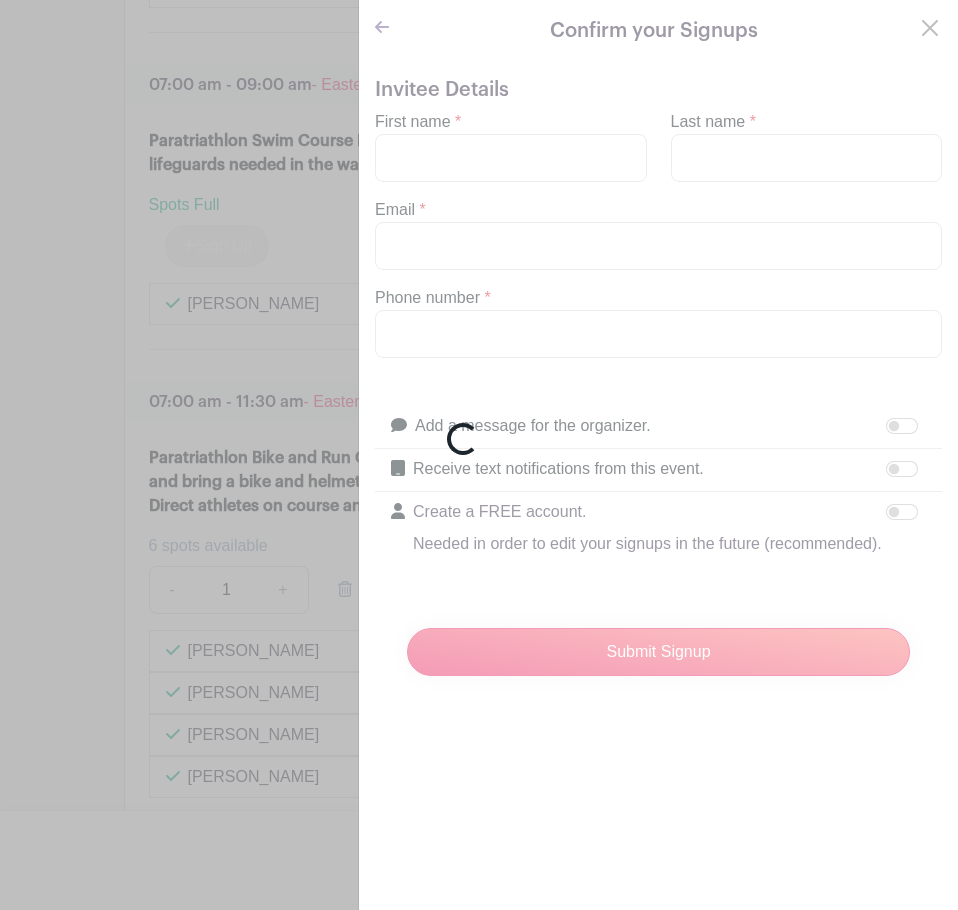 click on "Loading..." at bounding box center [479, 455] 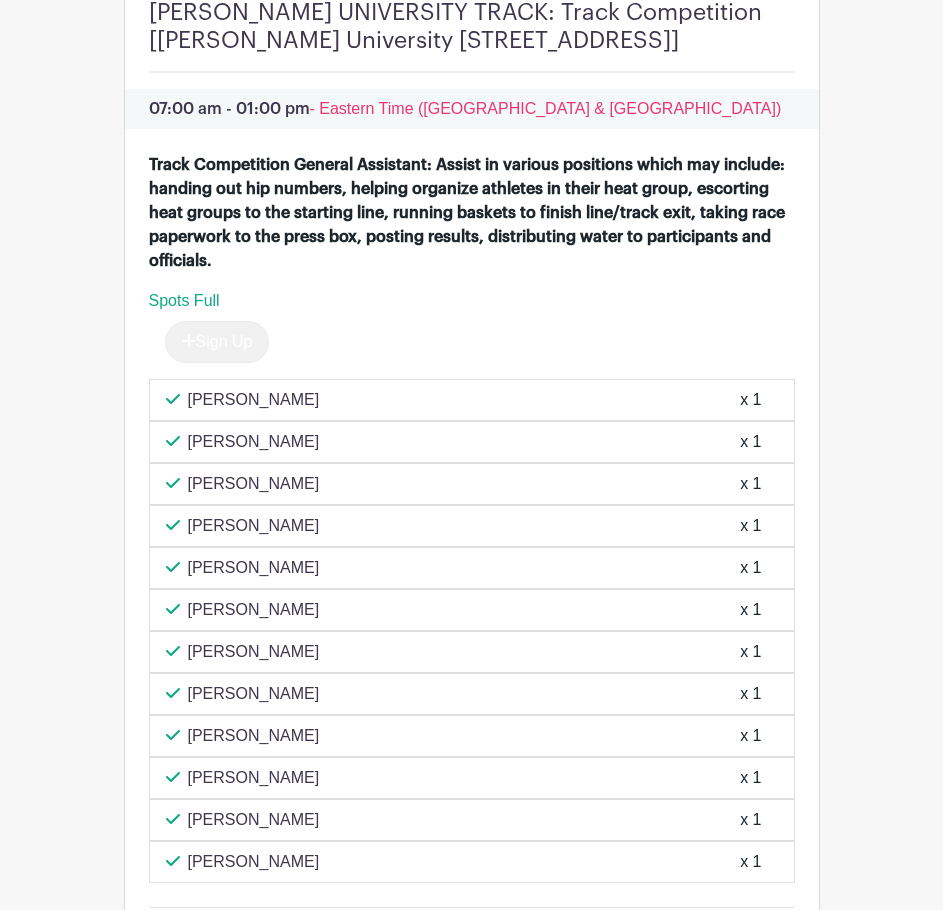 scroll, scrollTop: 1500, scrollLeft: 0, axis: vertical 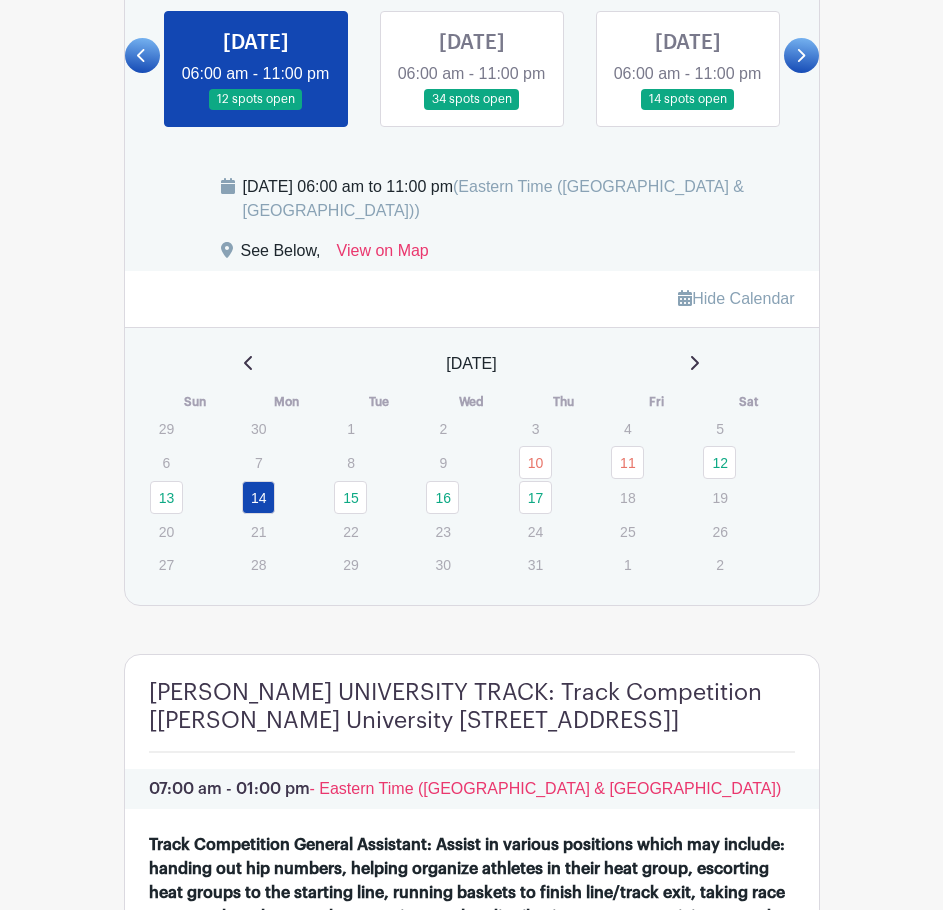 click at bounding box center (472, 110) 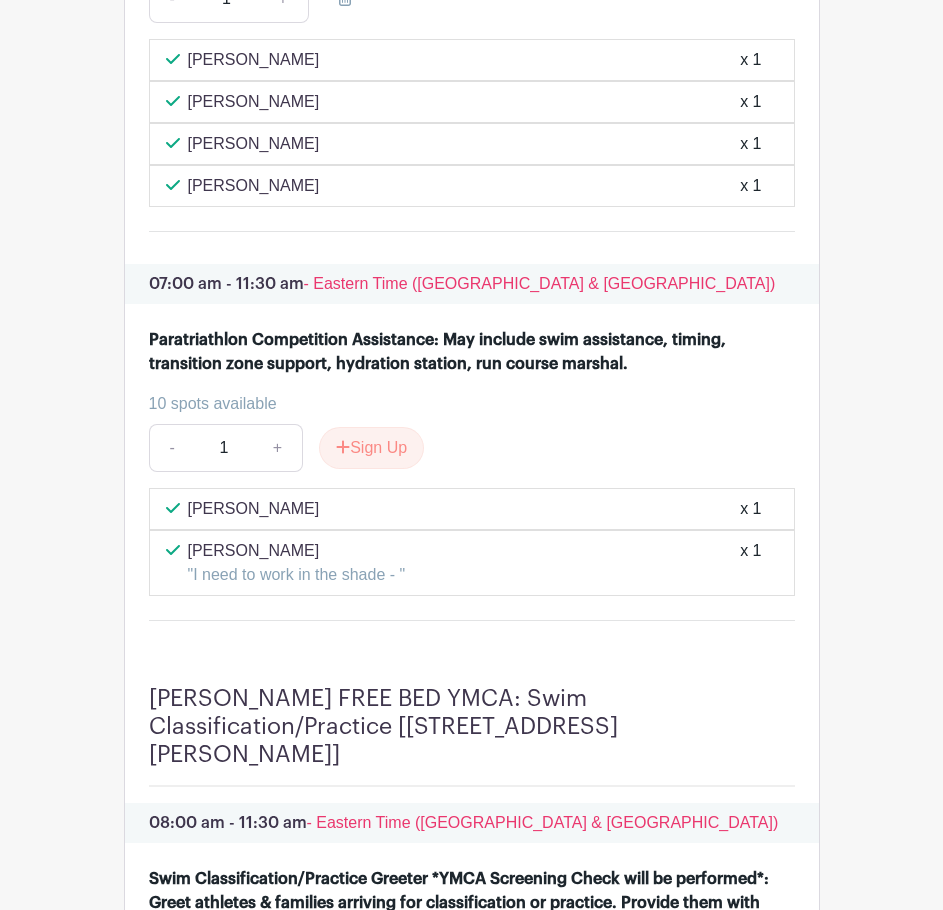 scroll, scrollTop: 3700, scrollLeft: 0, axis: vertical 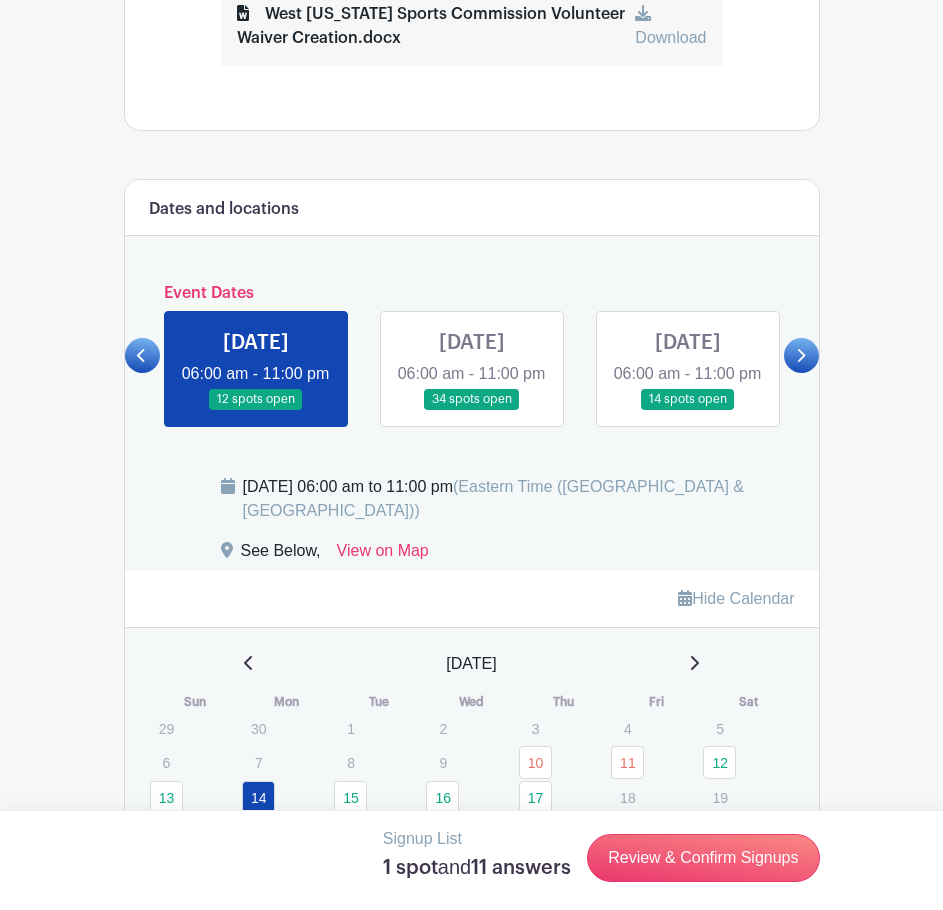 click at bounding box center (472, 410) 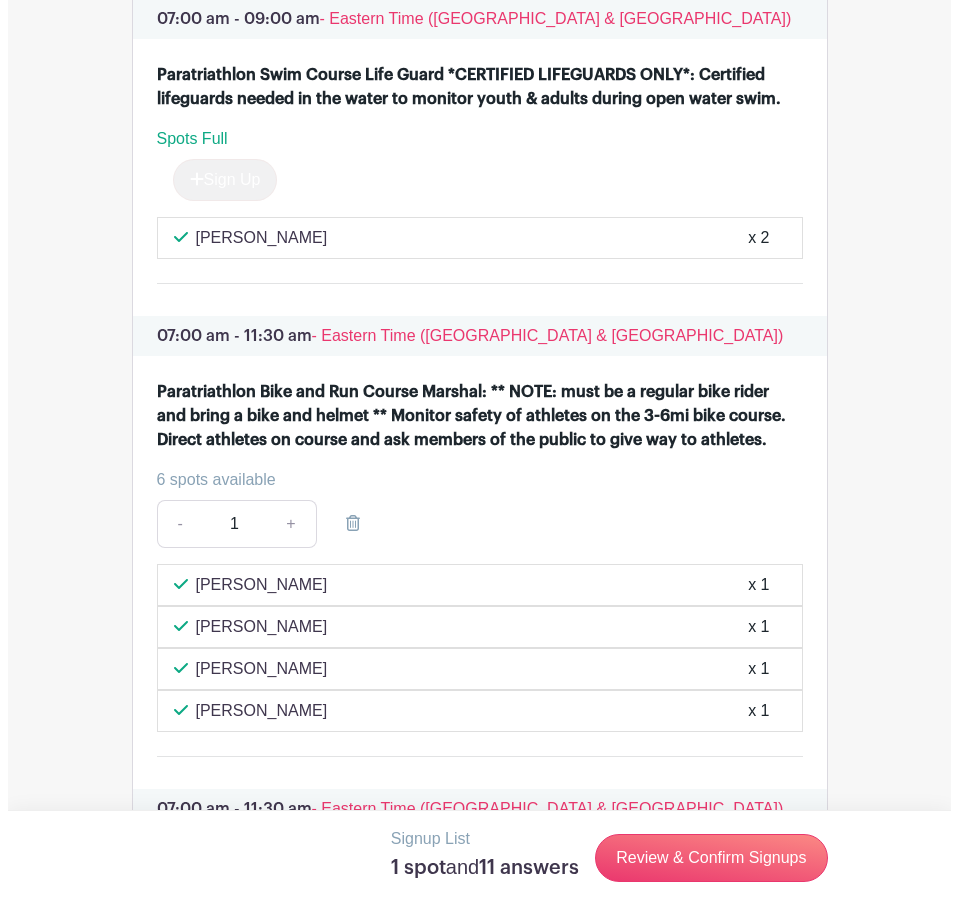 scroll, scrollTop: 3600, scrollLeft: 0, axis: vertical 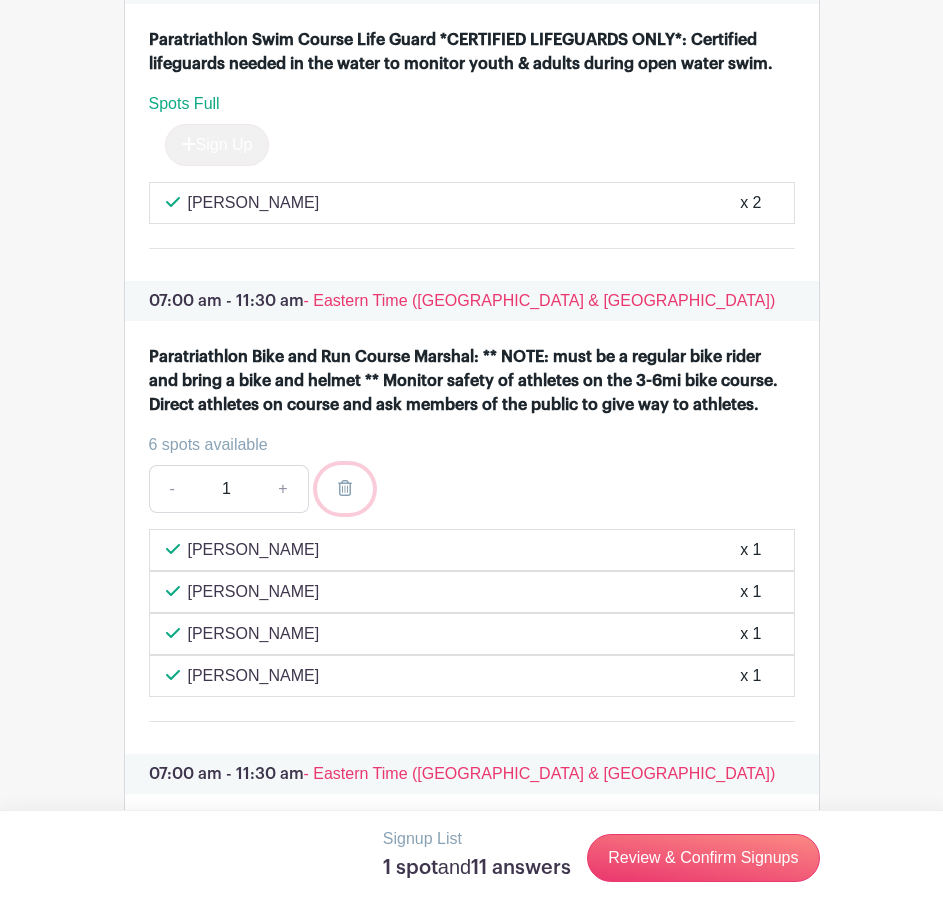 click 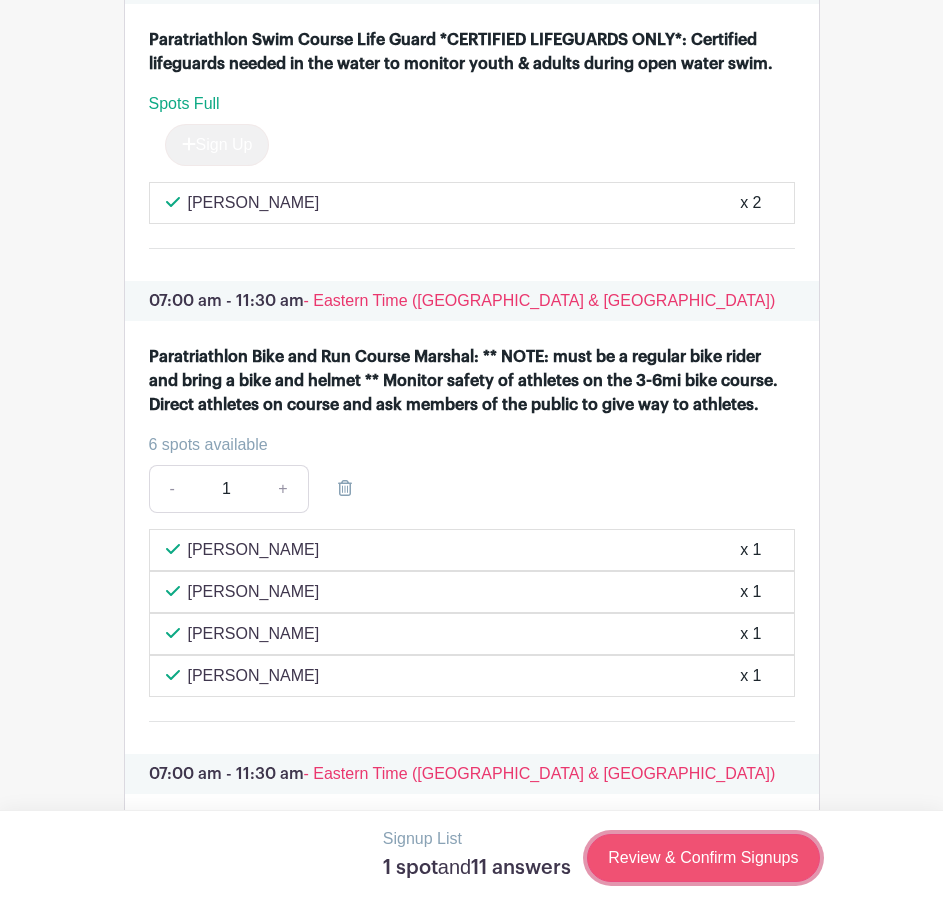 click on "Review & Confirm Signups" at bounding box center [703, 858] 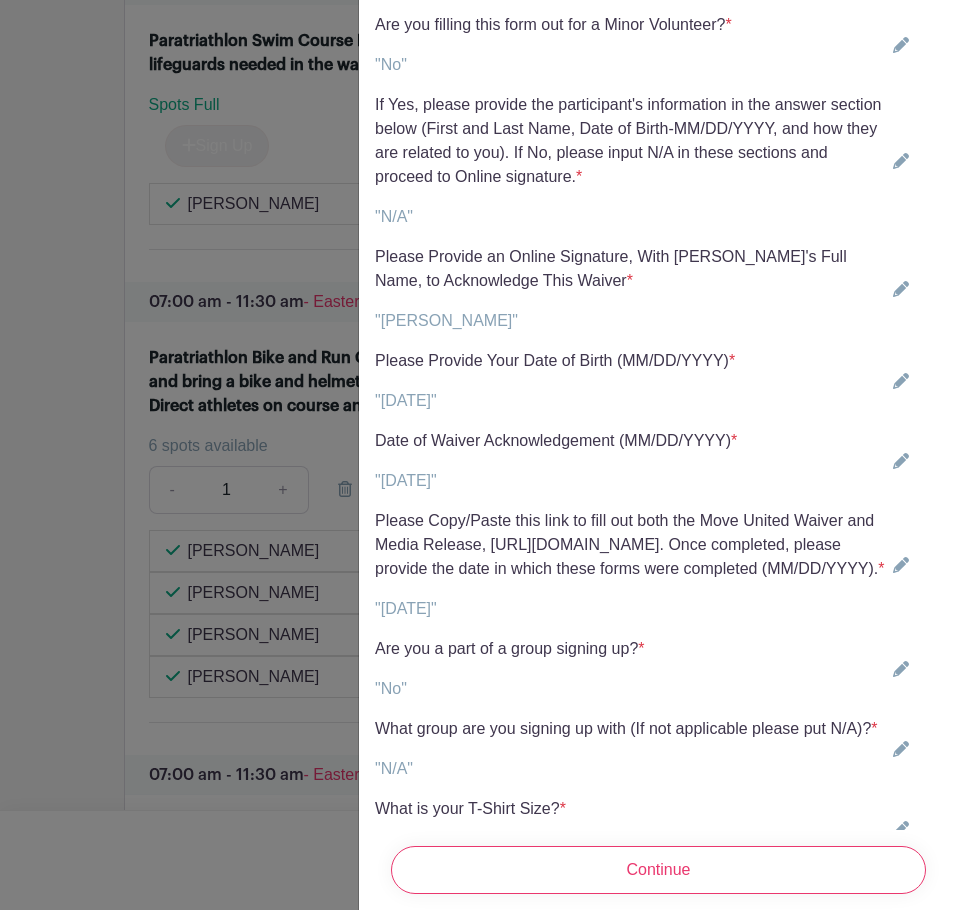 scroll, scrollTop: 5281, scrollLeft: 0, axis: vertical 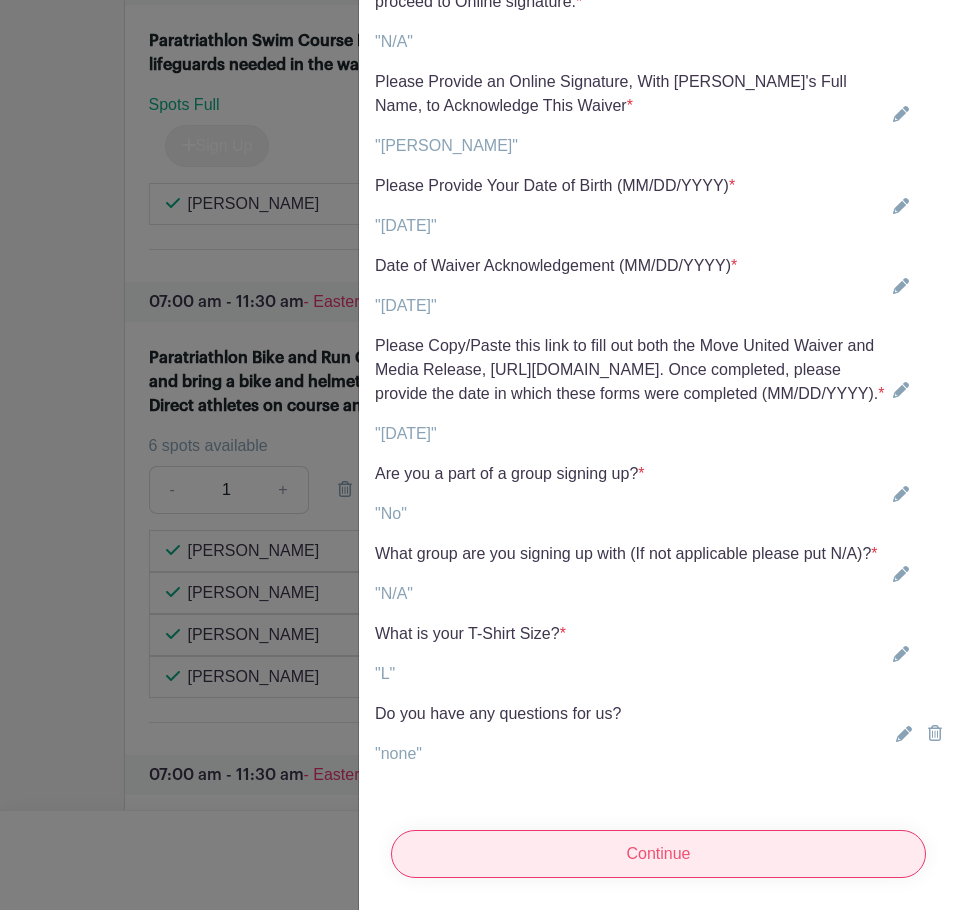 click on "Continue" at bounding box center [658, 854] 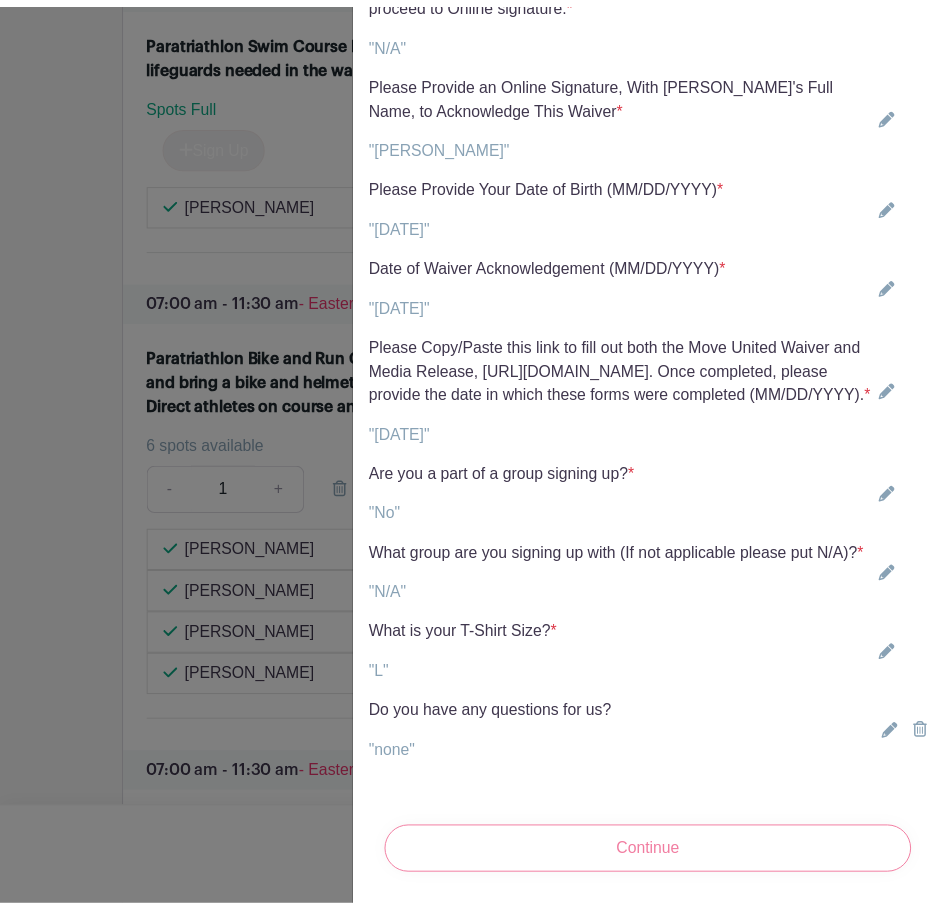 scroll, scrollTop: 0, scrollLeft: 0, axis: both 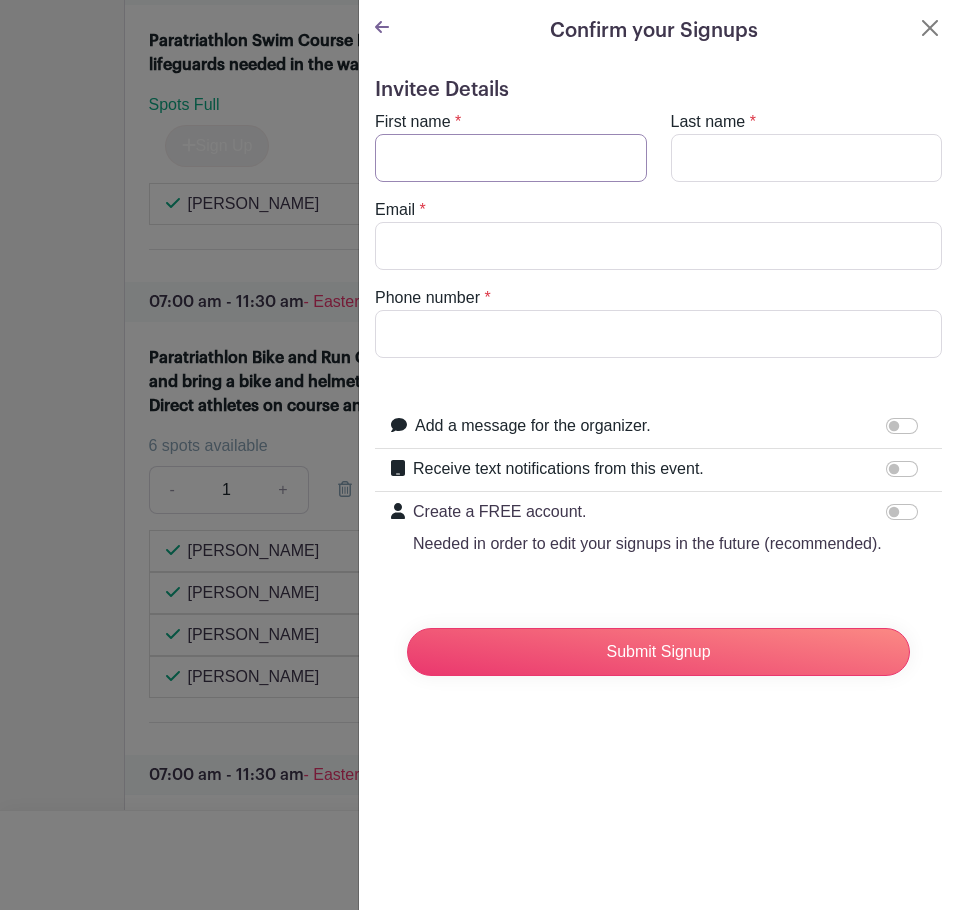 click on "First name" at bounding box center (511, 158) 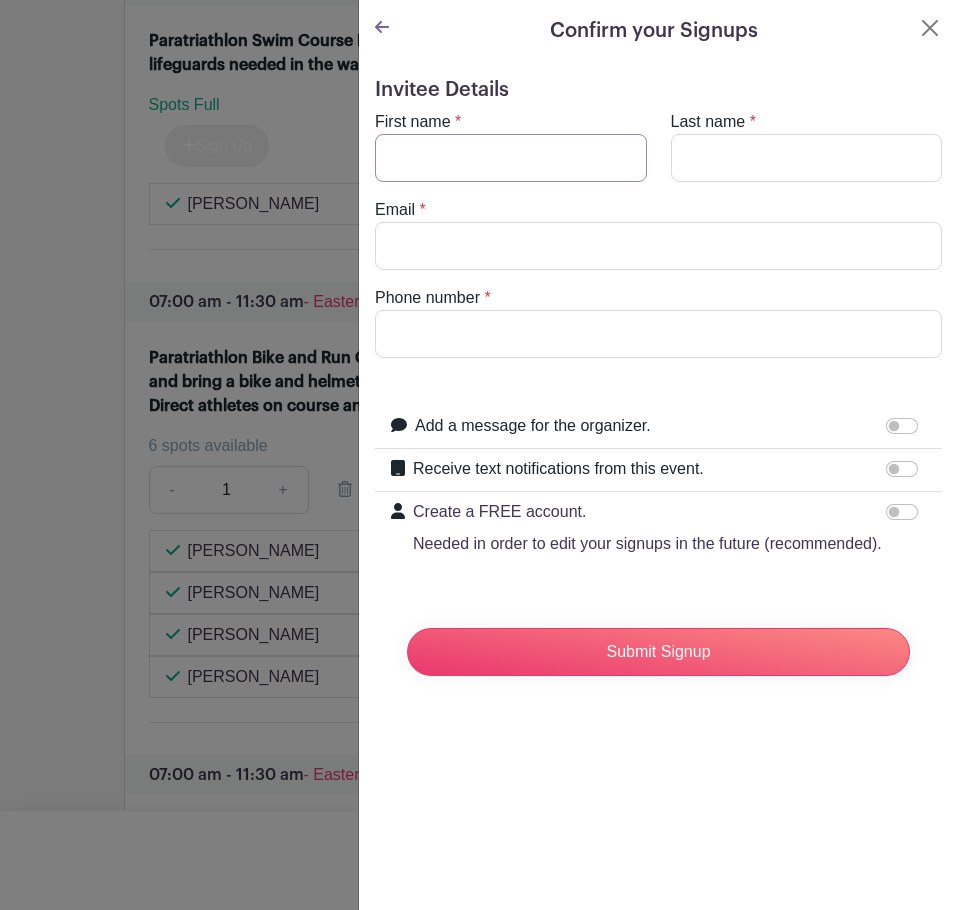 type on "[PERSON_NAME]" 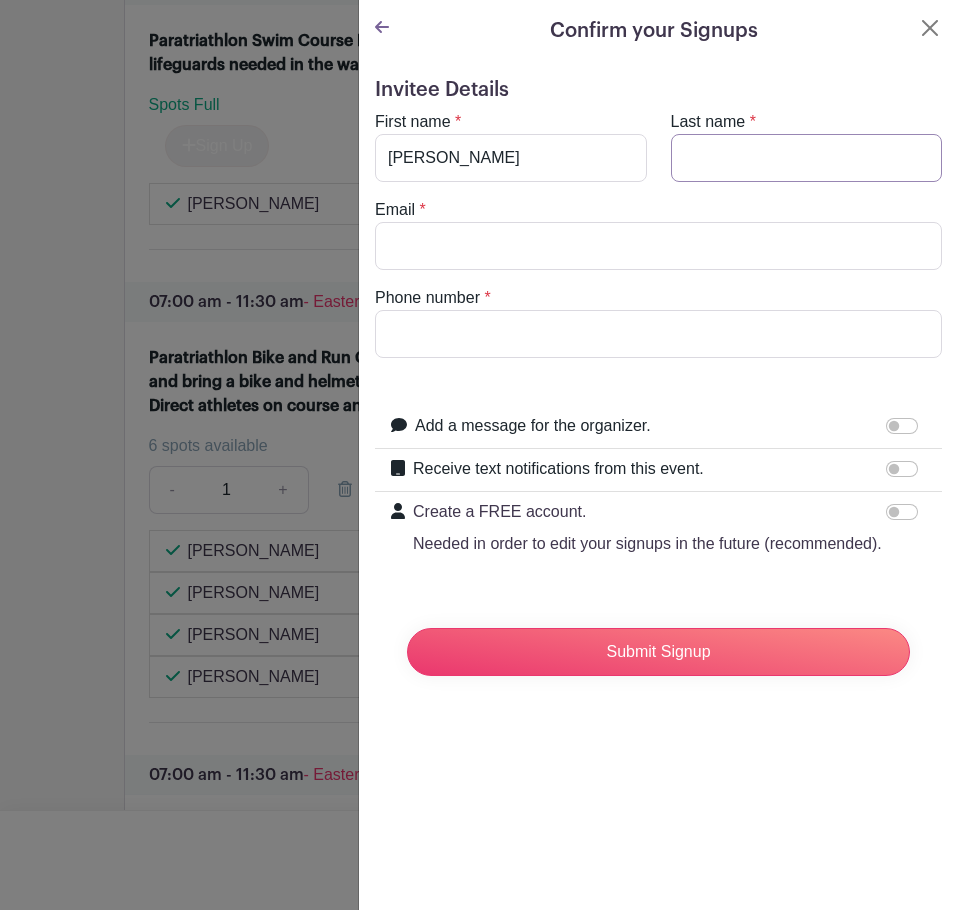 type on "Guswiler" 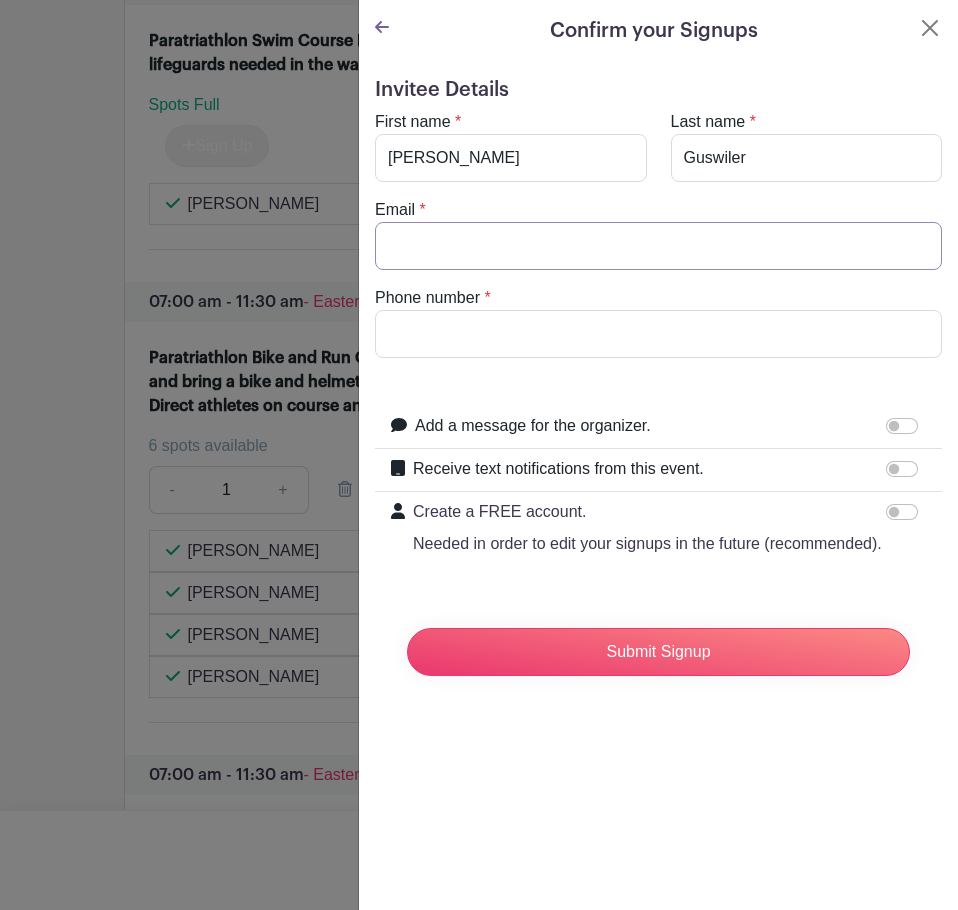 type on "[EMAIL_ADDRESS][DOMAIN_NAME]" 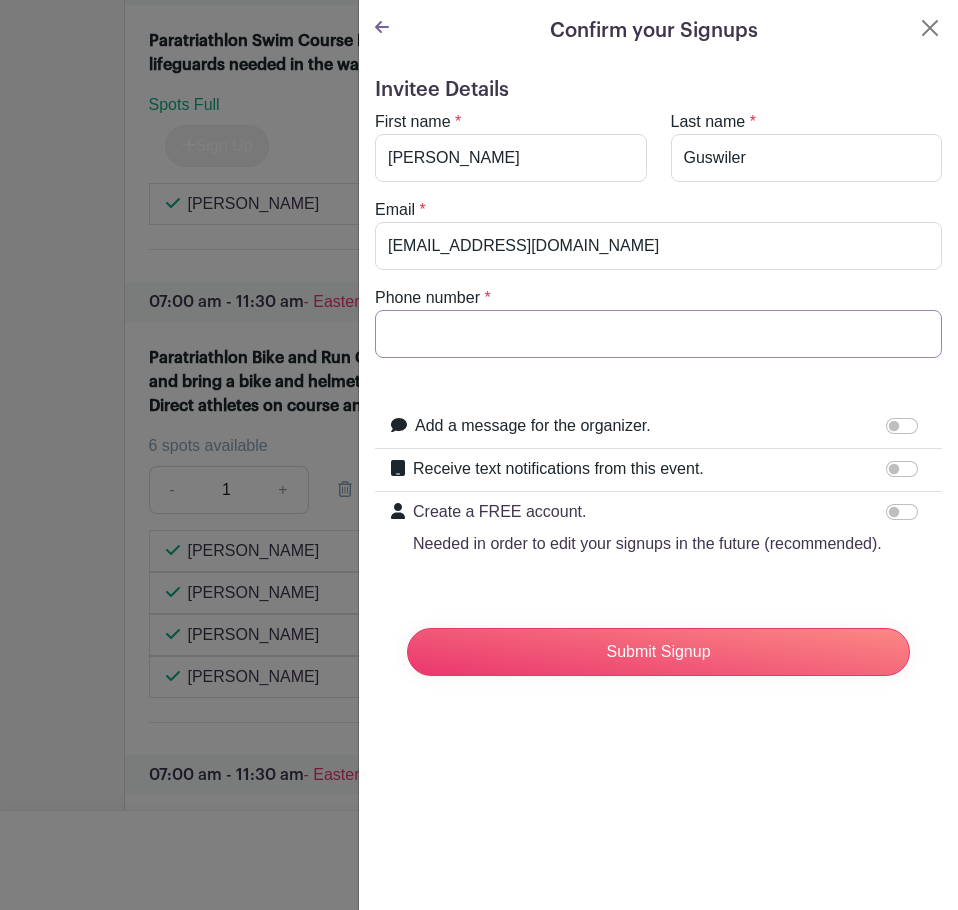 type on "6166081840" 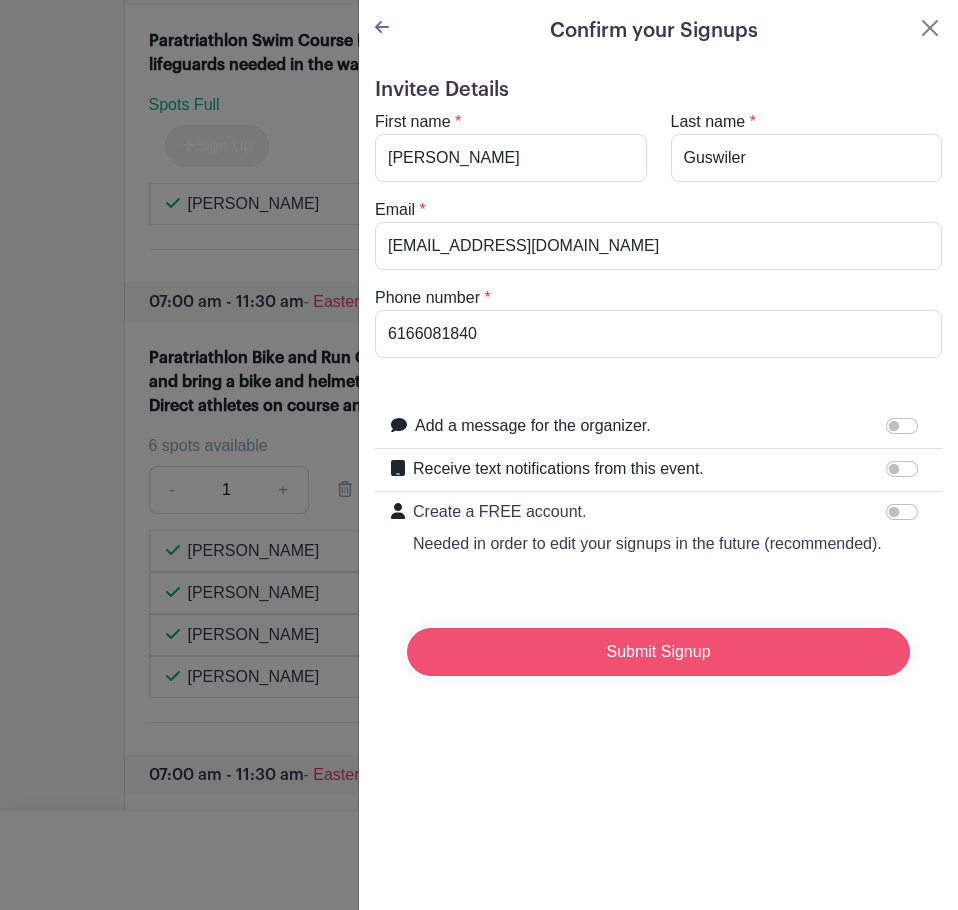 click on "Submit Signup" at bounding box center (658, 652) 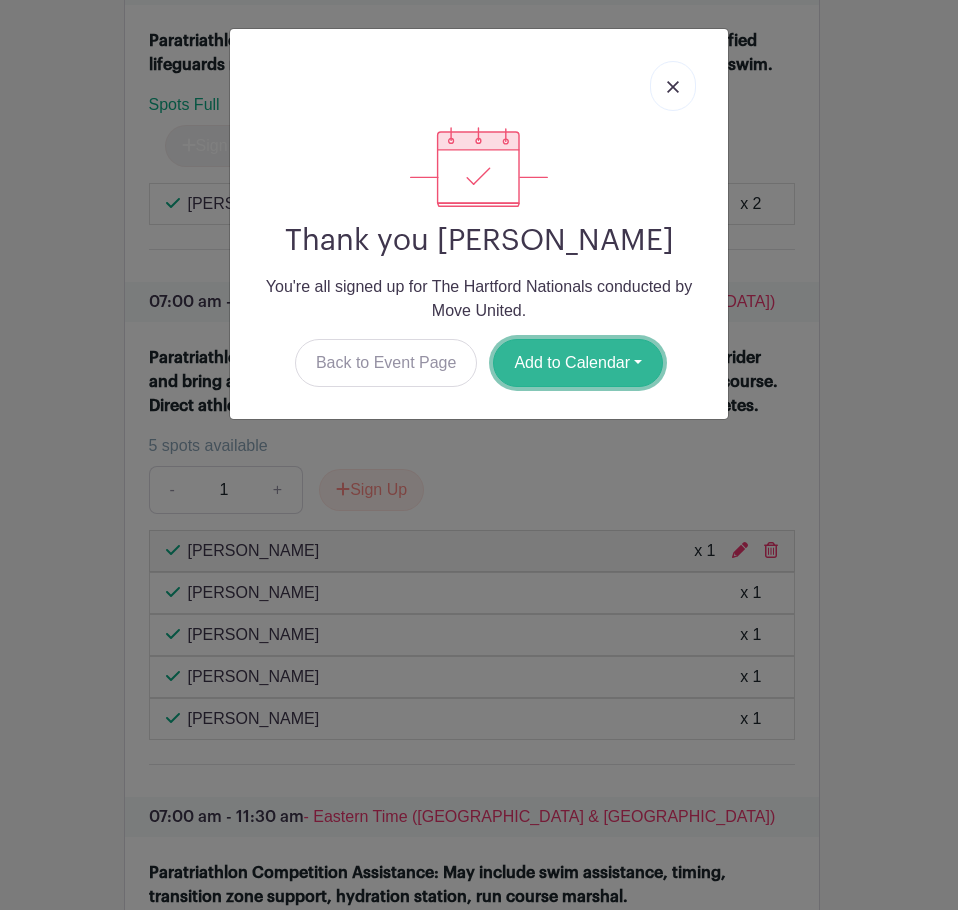 click on "Add to Calendar" at bounding box center (578, 363) 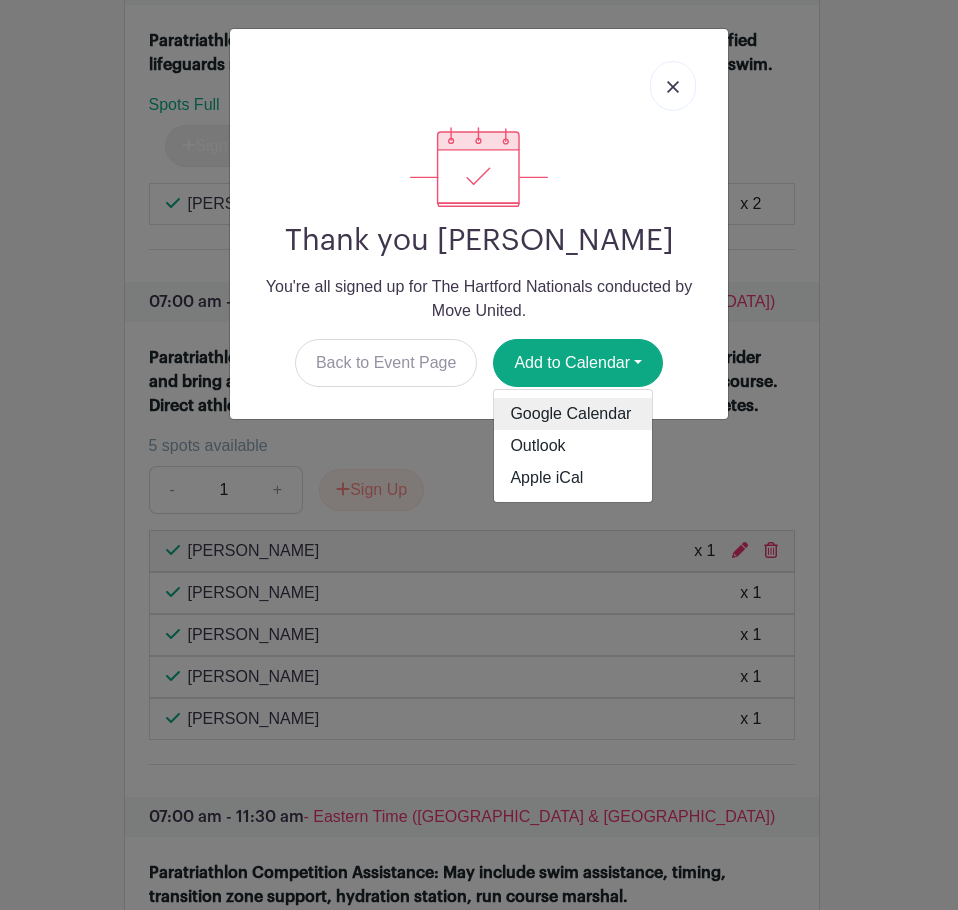 click on "Google Calendar" at bounding box center (573, 414) 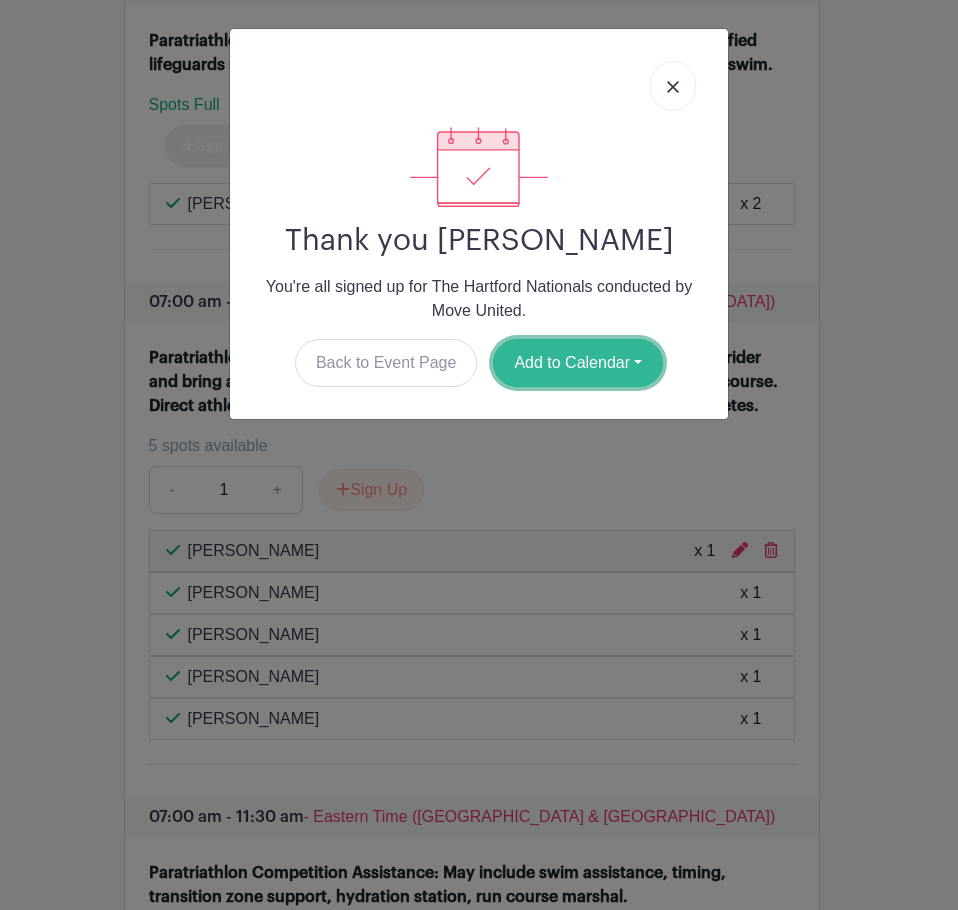 click on "Add to Calendar" at bounding box center (578, 363) 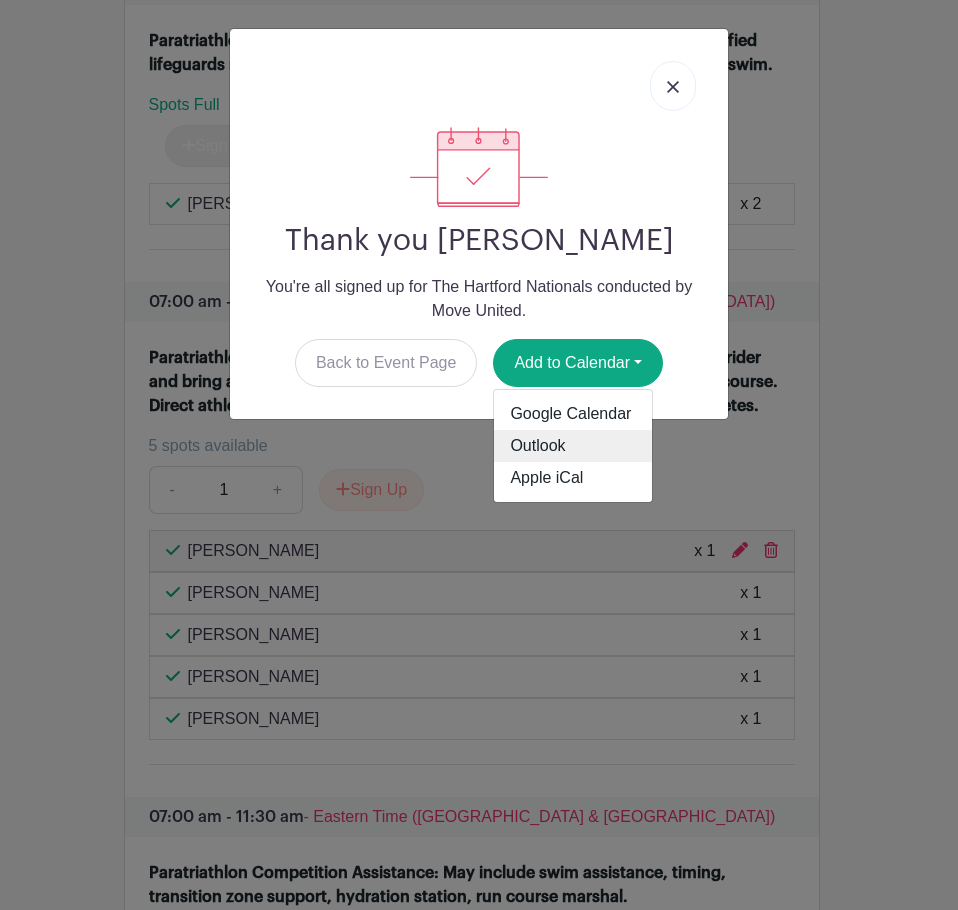 click on "Outlook" at bounding box center (573, 446) 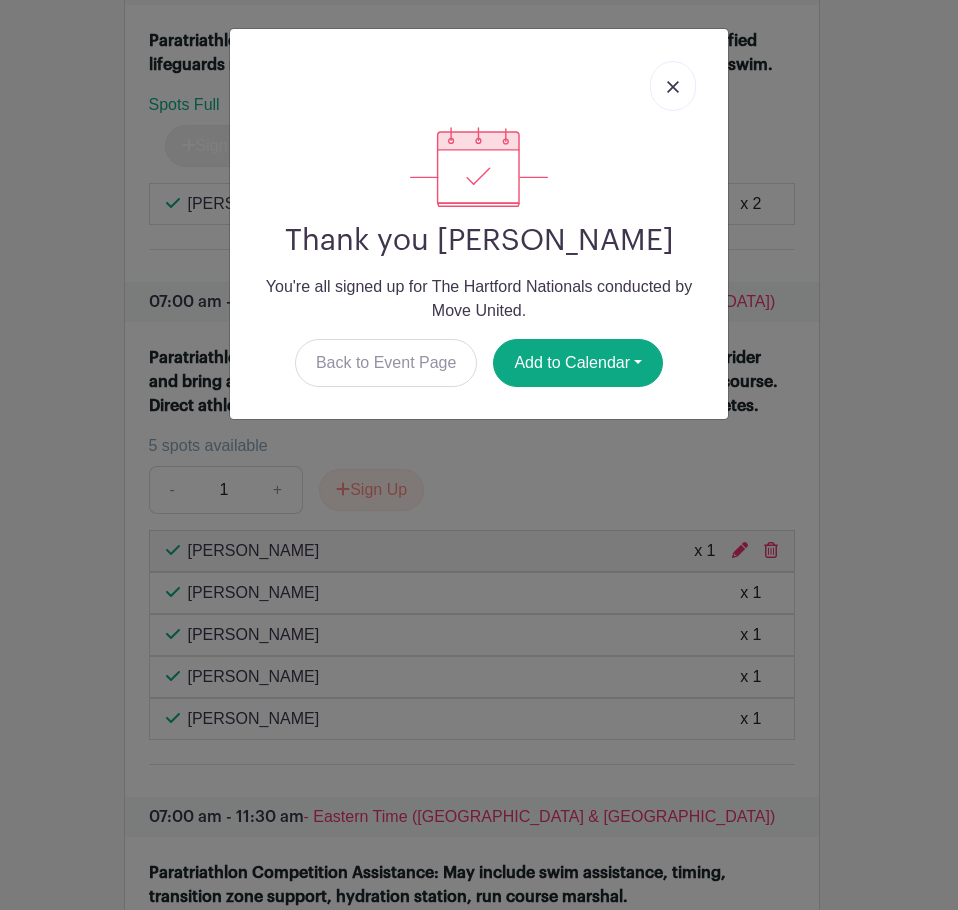 click at bounding box center [673, 87] 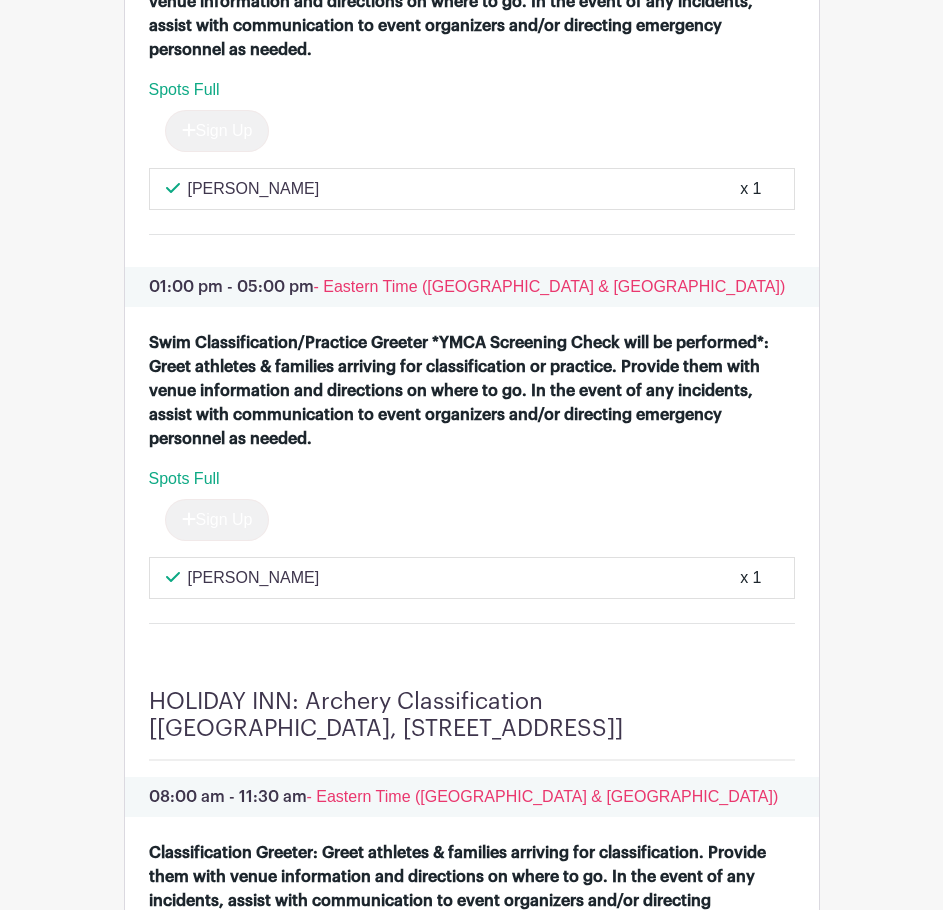 scroll, scrollTop: 4800, scrollLeft: 0, axis: vertical 